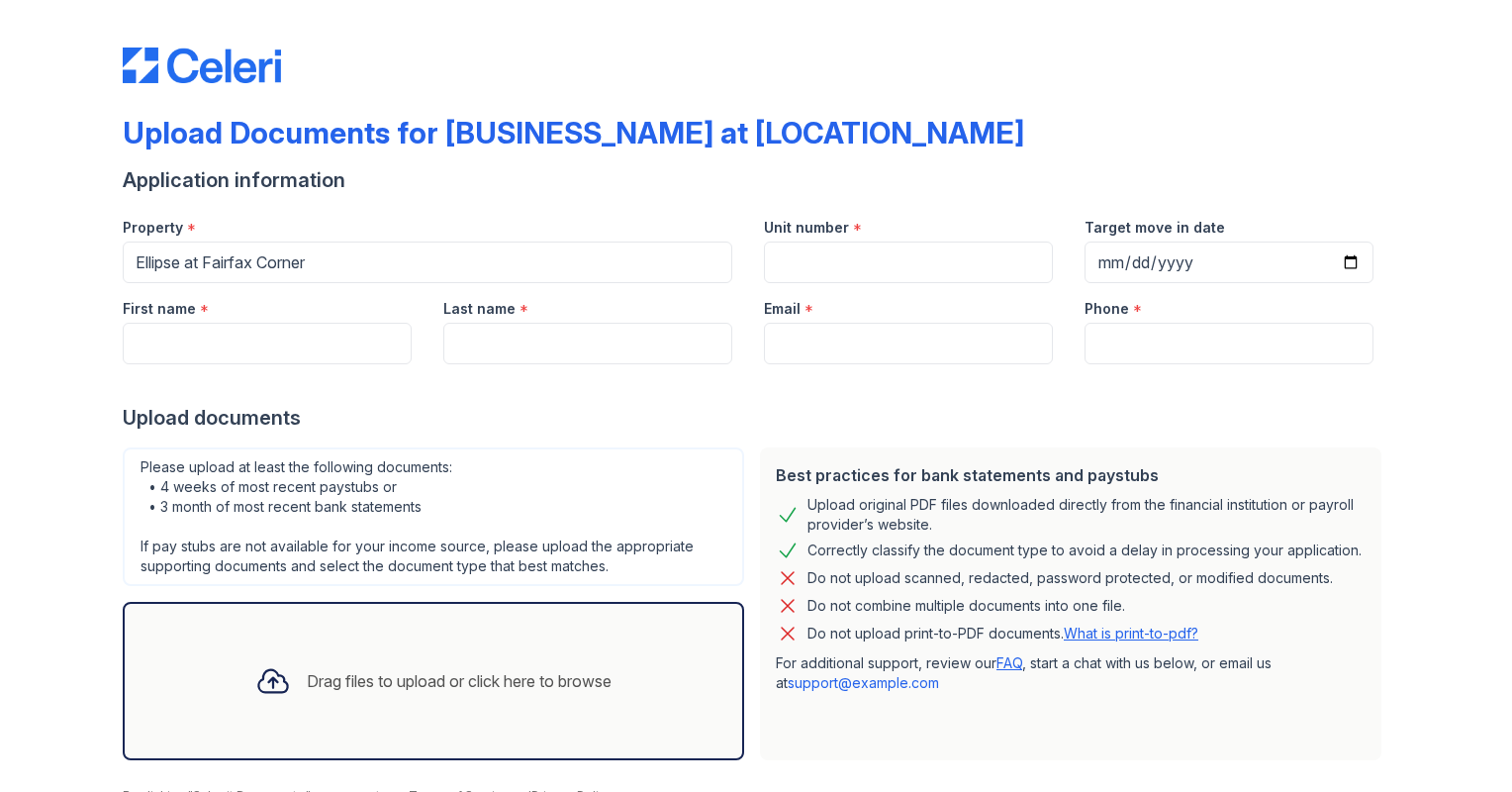 scroll, scrollTop: 0, scrollLeft: 0, axis: both 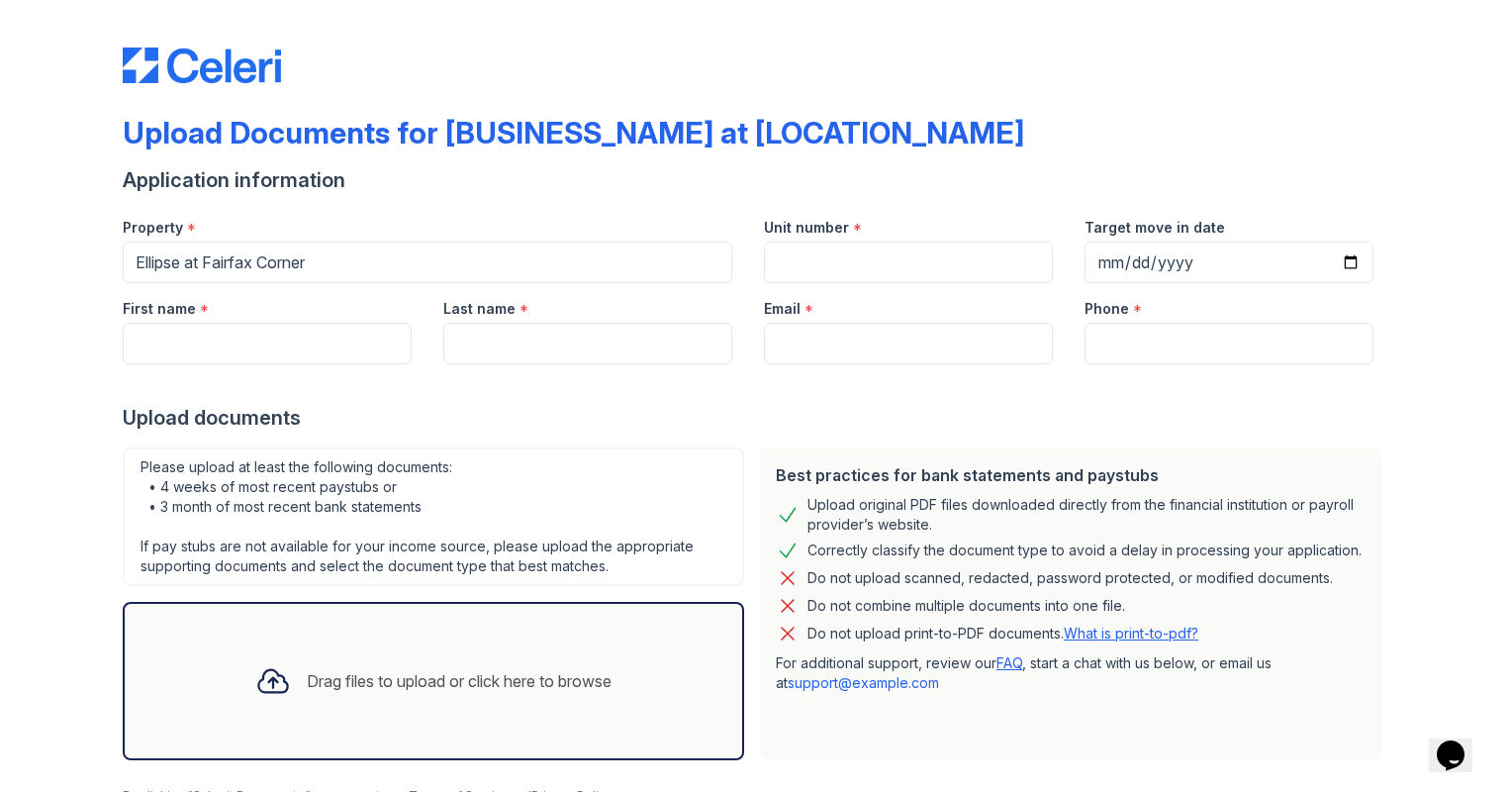click on "Drag files to upload or click here to browse" at bounding box center [459, 681] 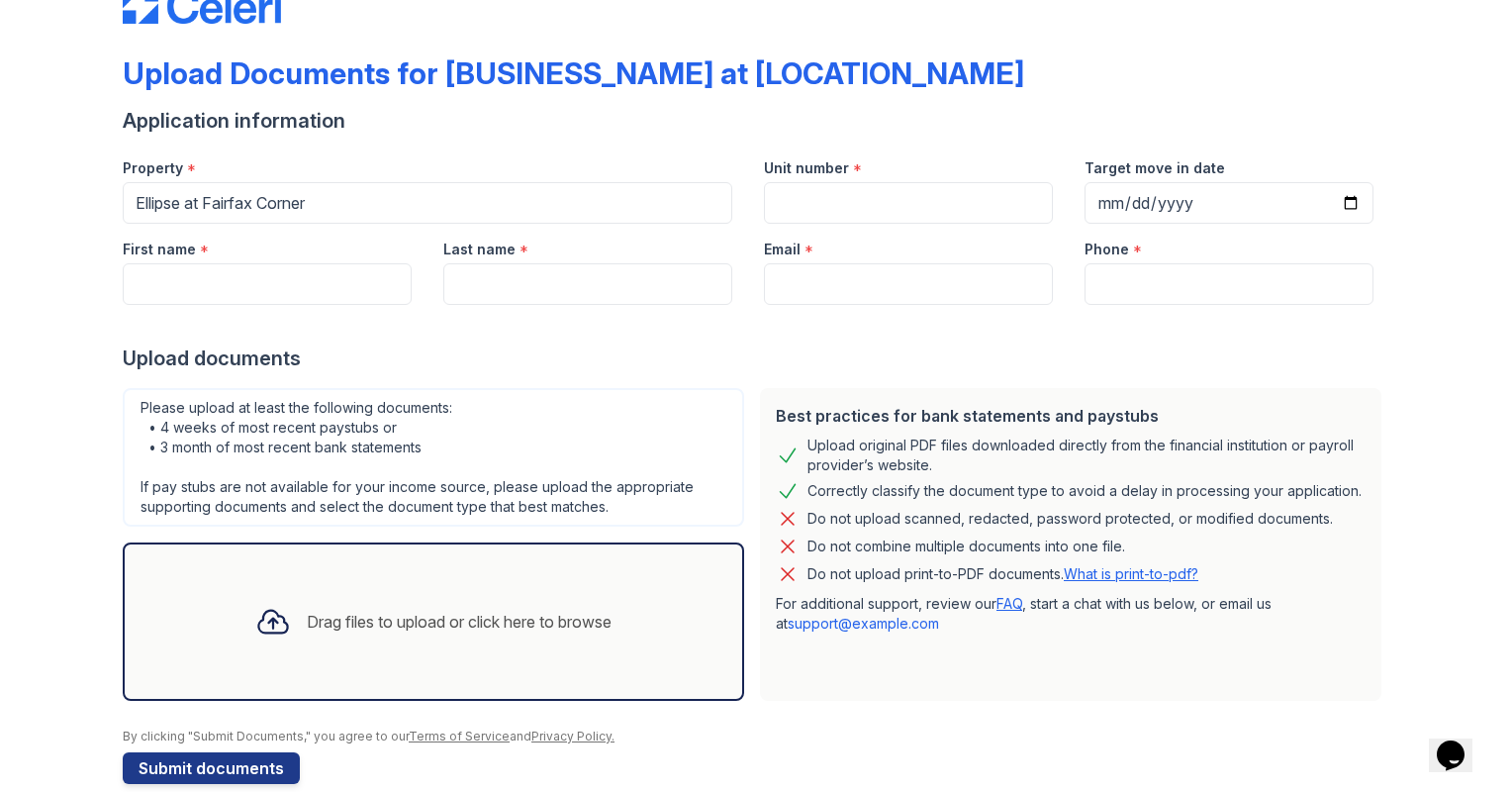 scroll, scrollTop: 89, scrollLeft: 0, axis: vertical 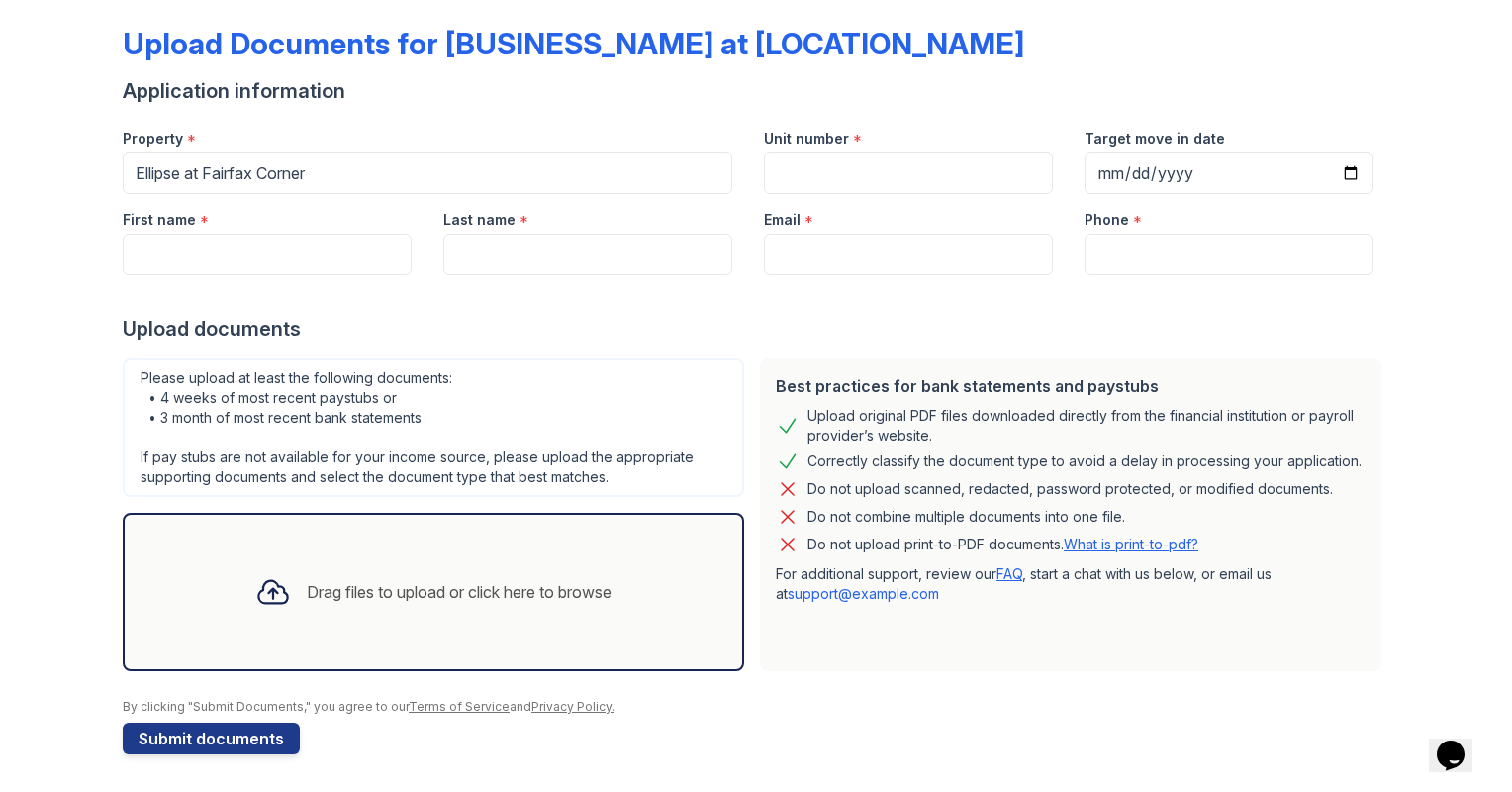click 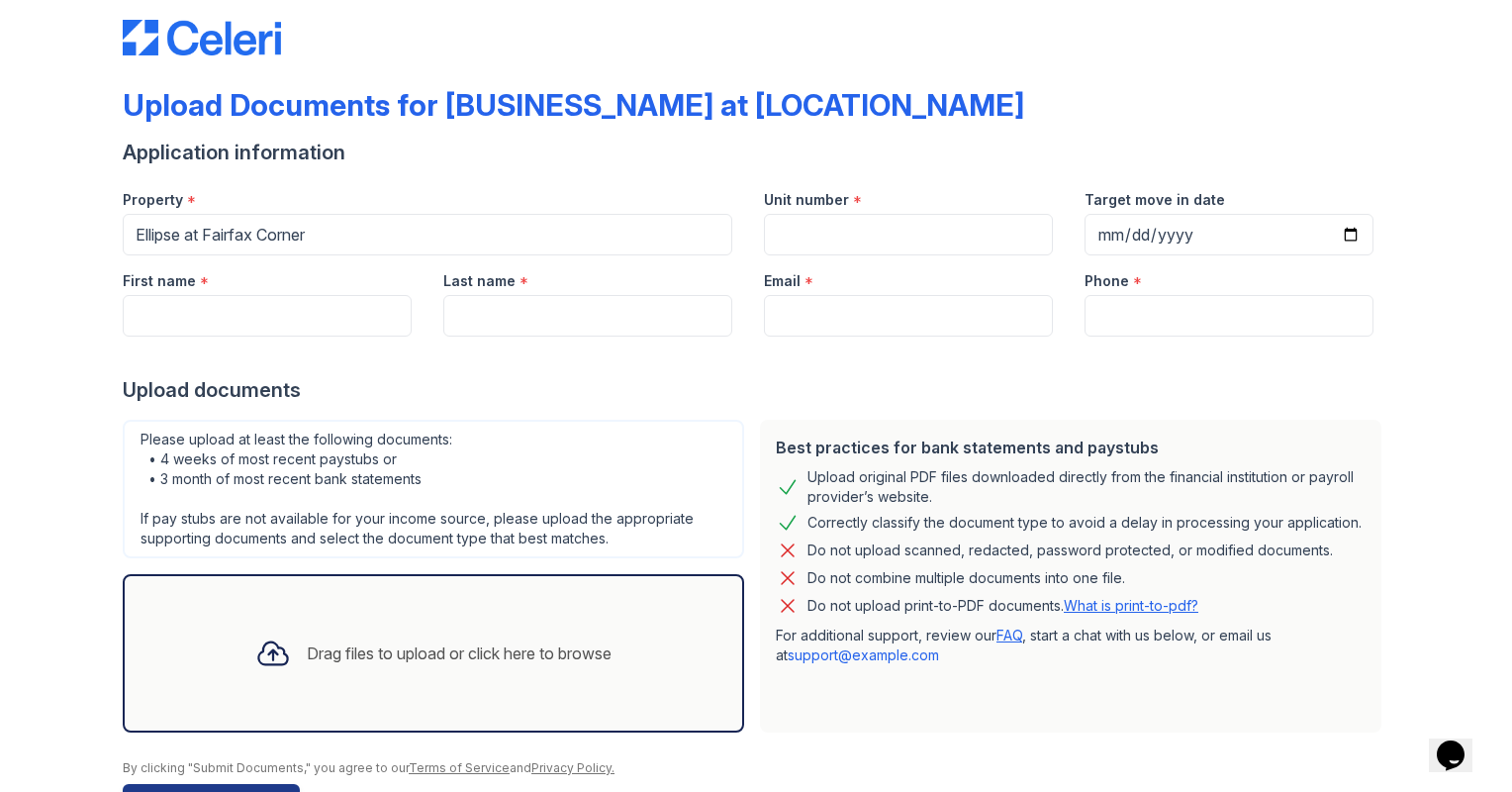 scroll, scrollTop: 0, scrollLeft: 0, axis: both 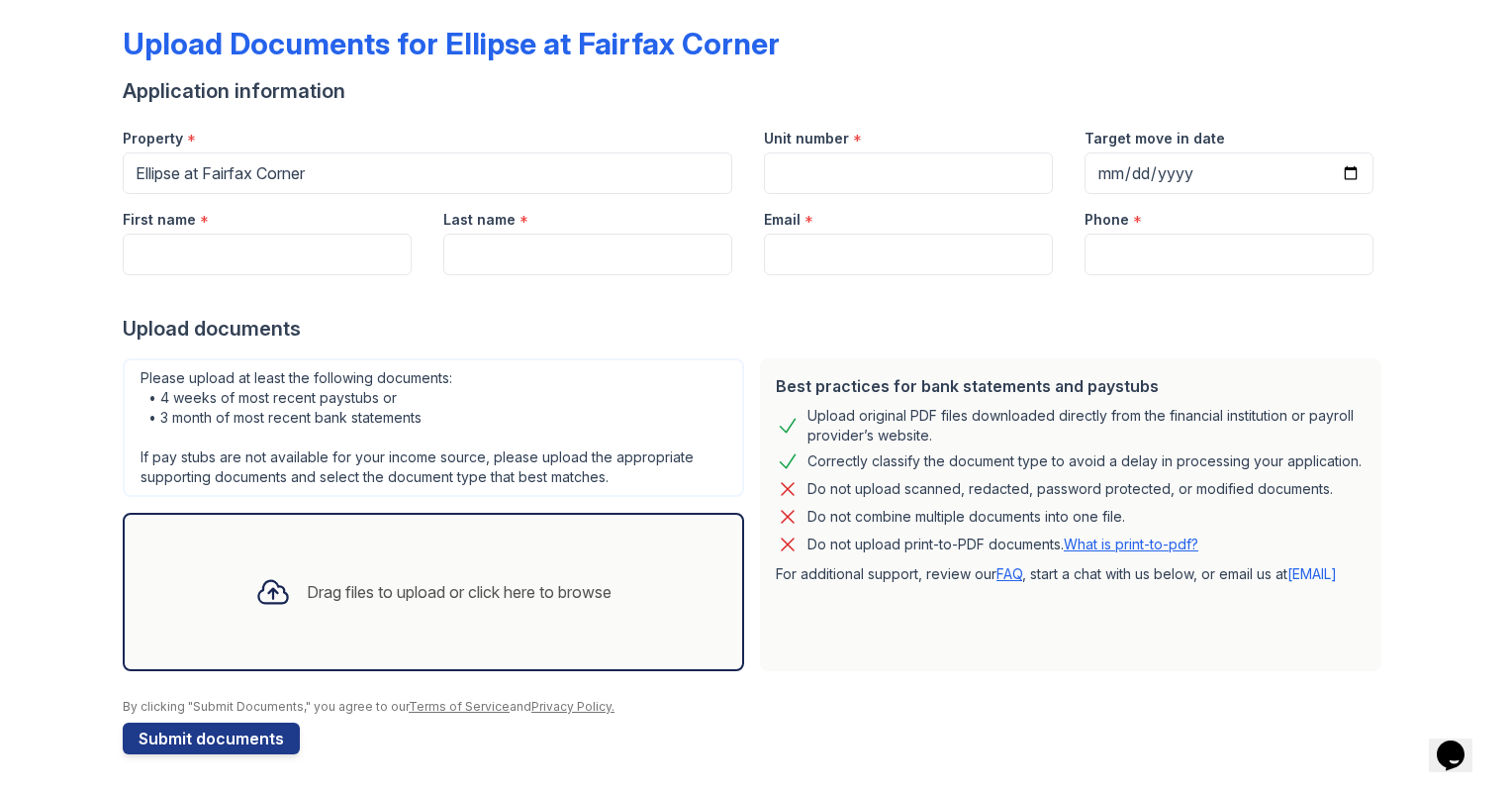 click on "Drag files to upload or click here to browse" at bounding box center [433, 592] 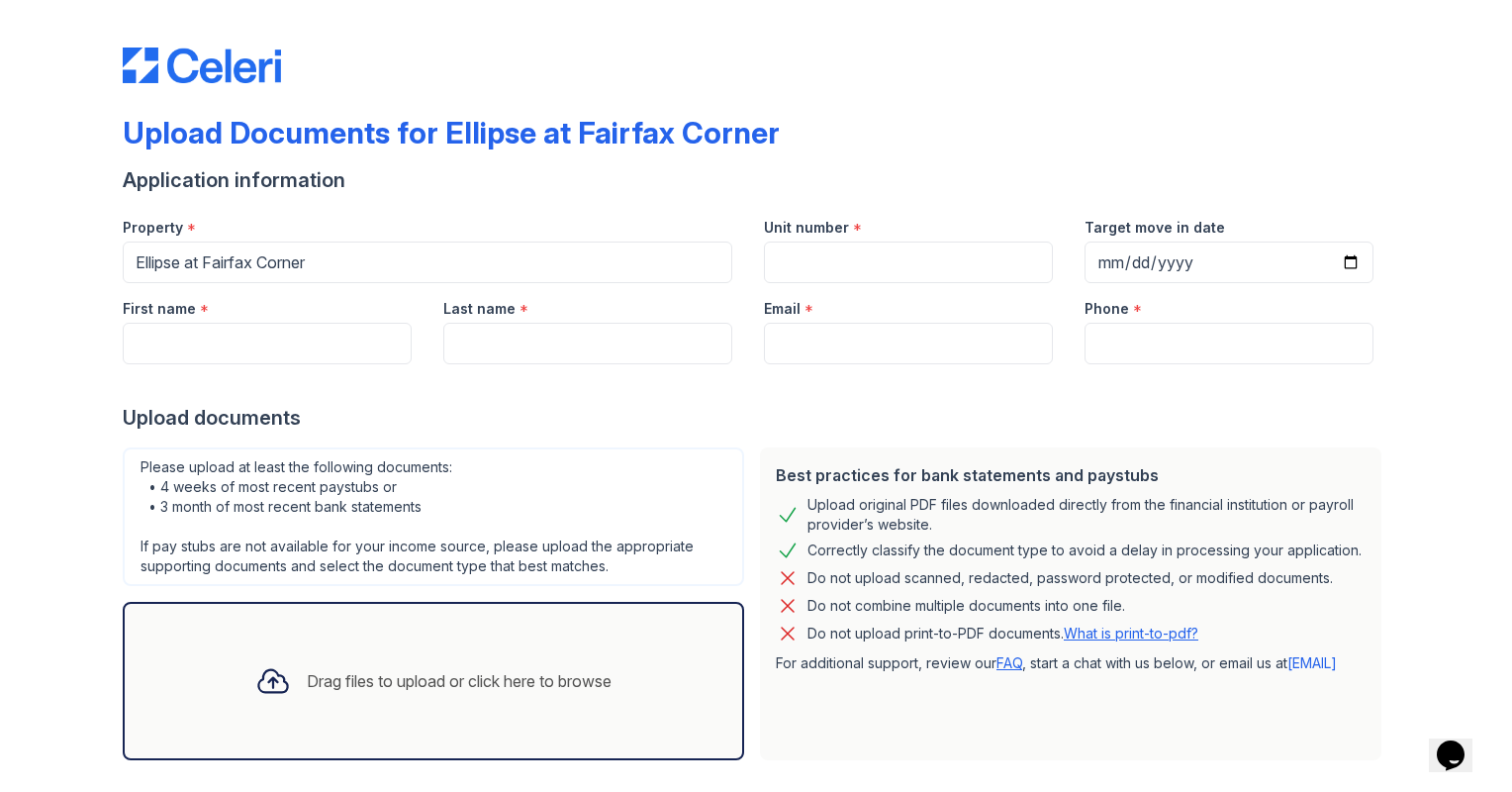scroll, scrollTop: 274, scrollLeft: 0, axis: vertical 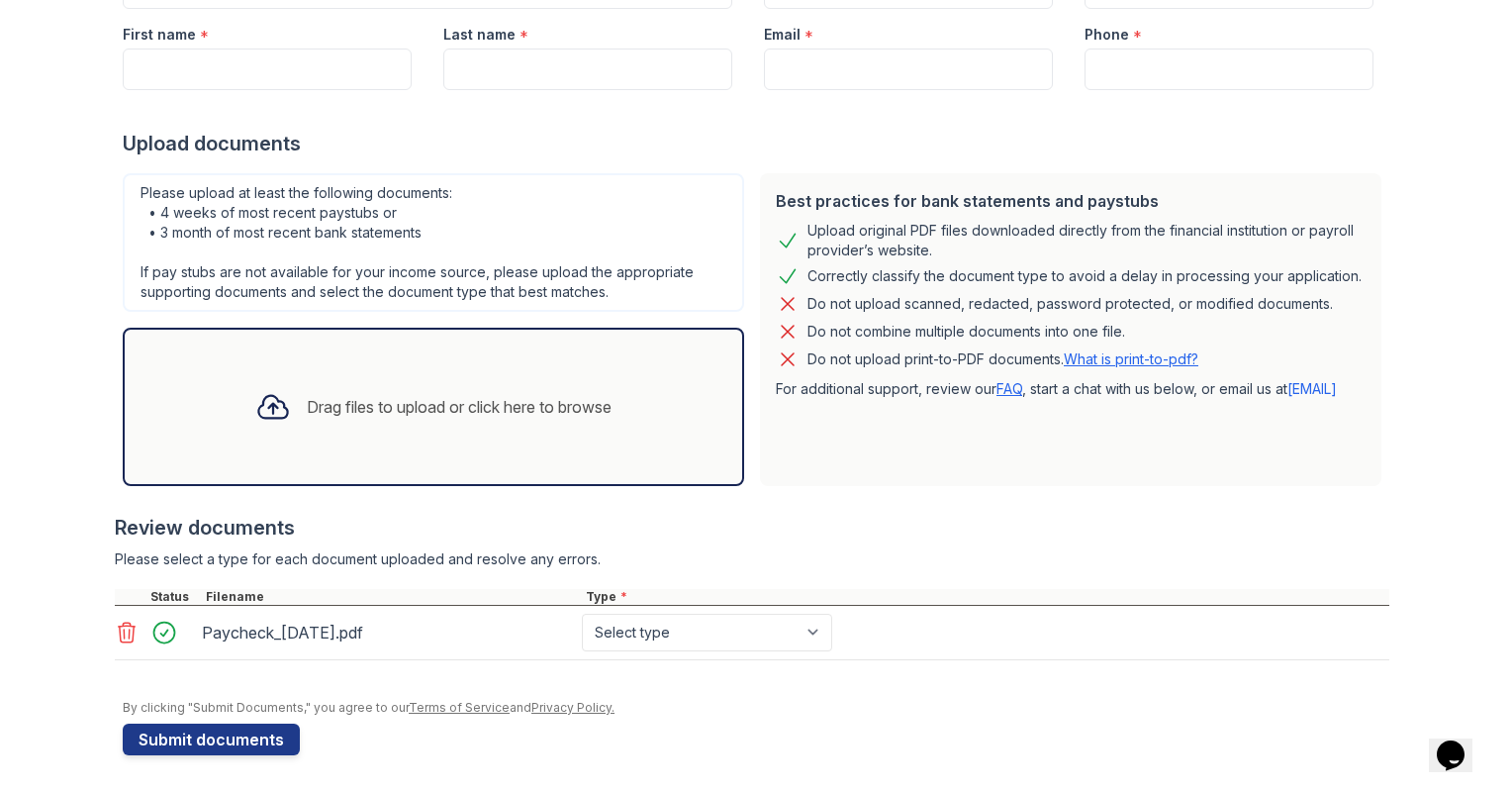 click on "Drag files to upload or click here to browse" at bounding box center (459, 407) 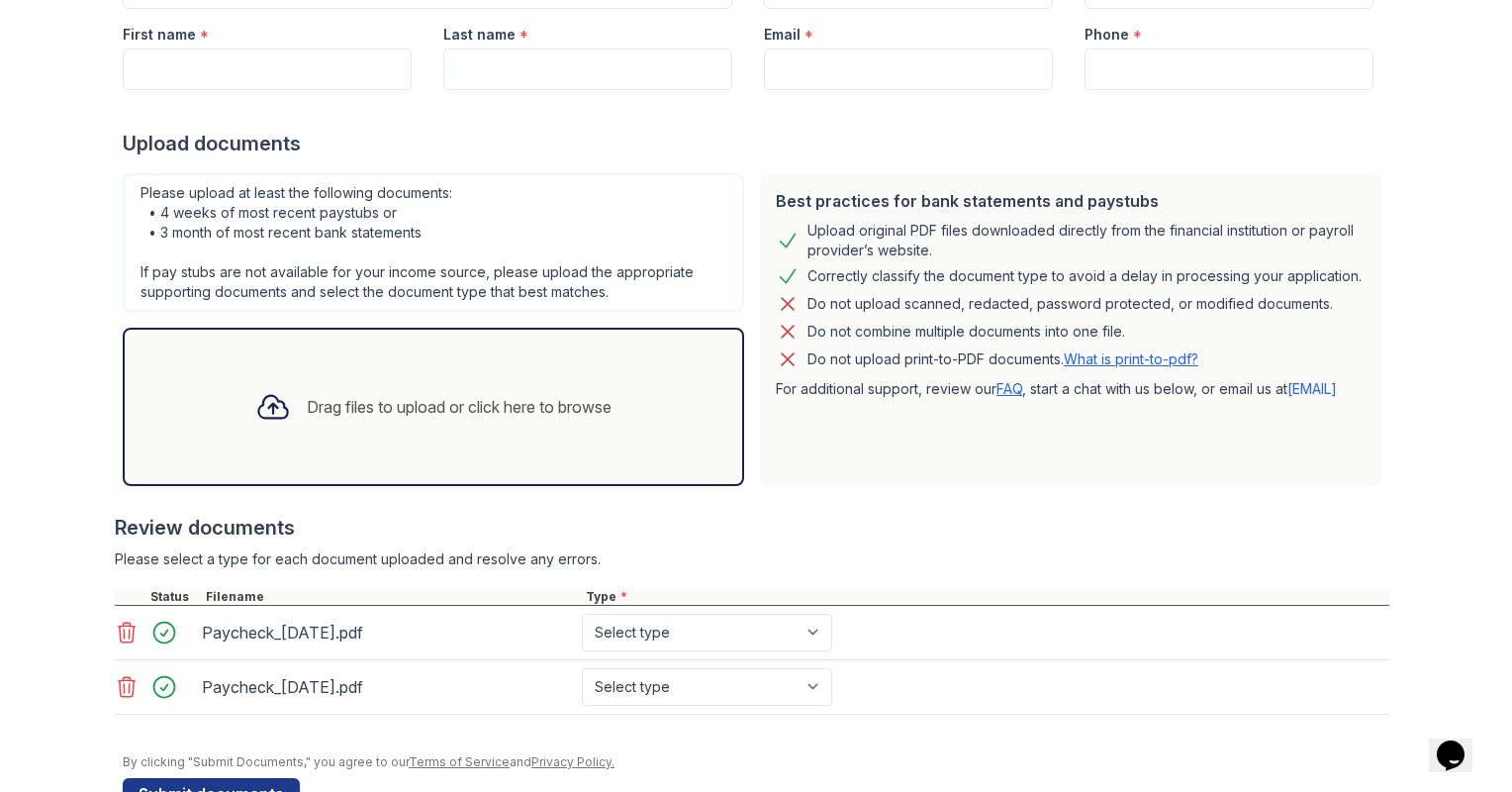 click on "Drag files to upload or click here to browse" at bounding box center [459, 407] 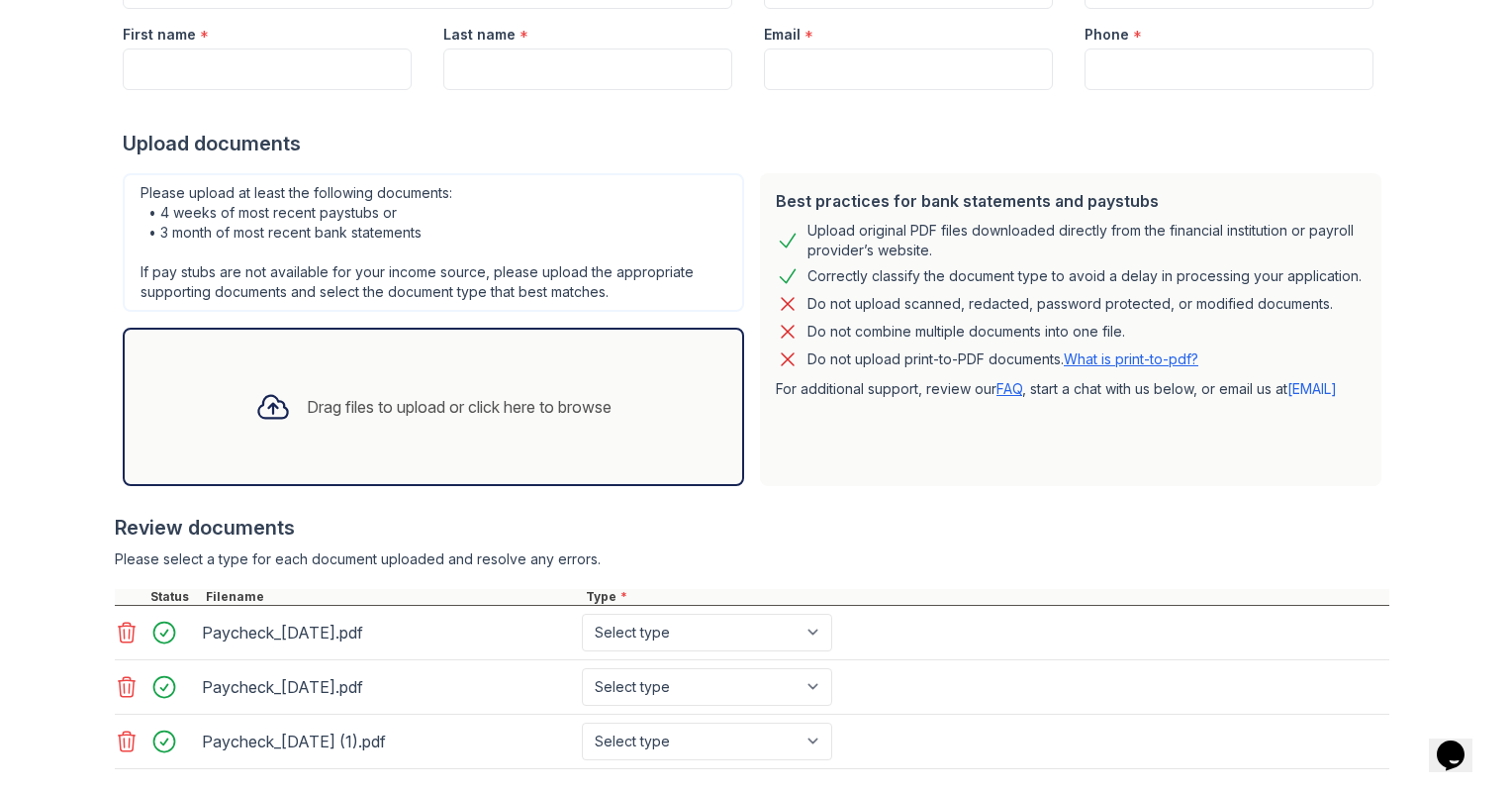 click on "Drag files to upload or click here to browse" at bounding box center [459, 407] 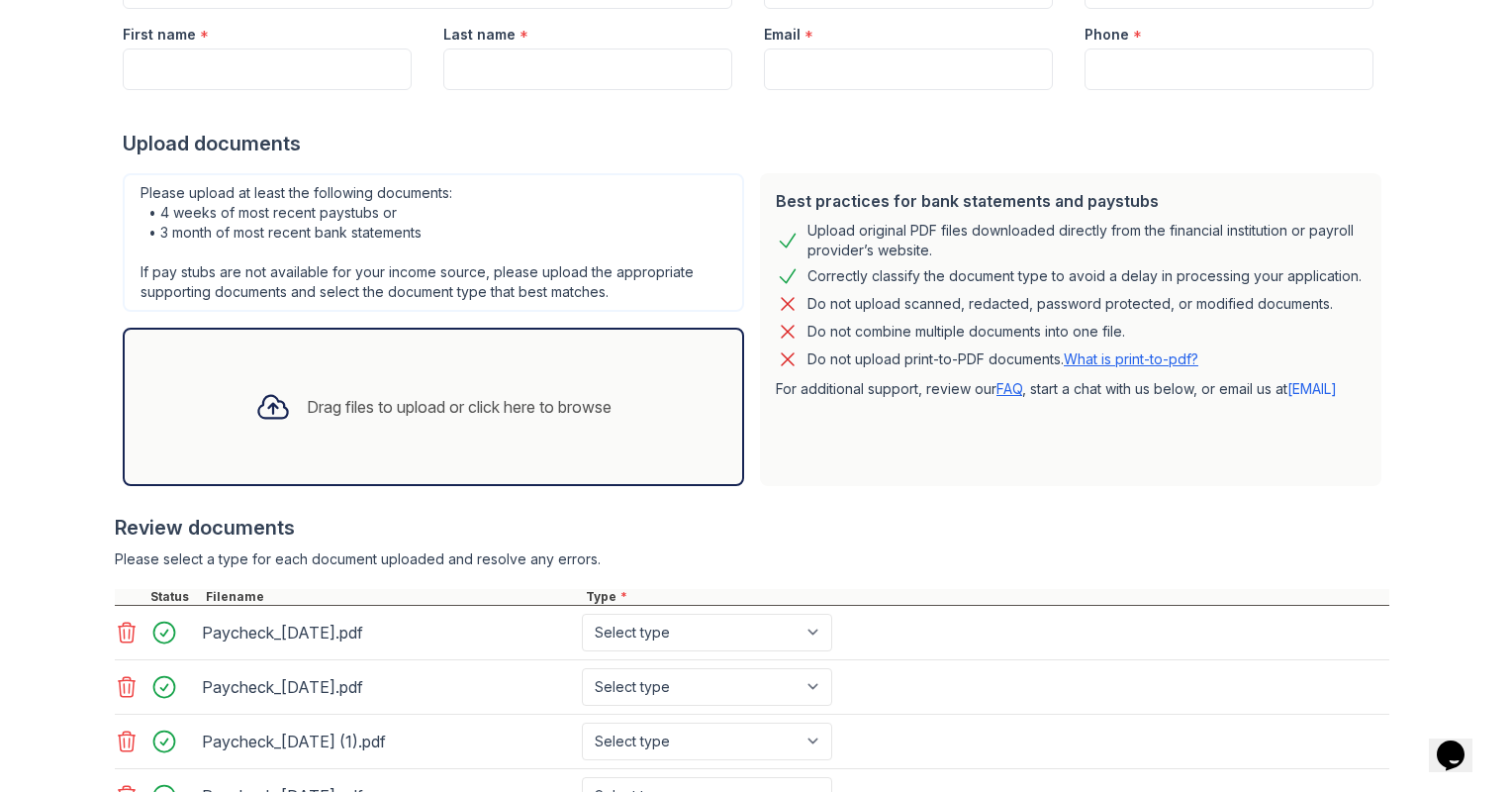 click on "Drag files to upload or click here to browse" at bounding box center [459, 407] 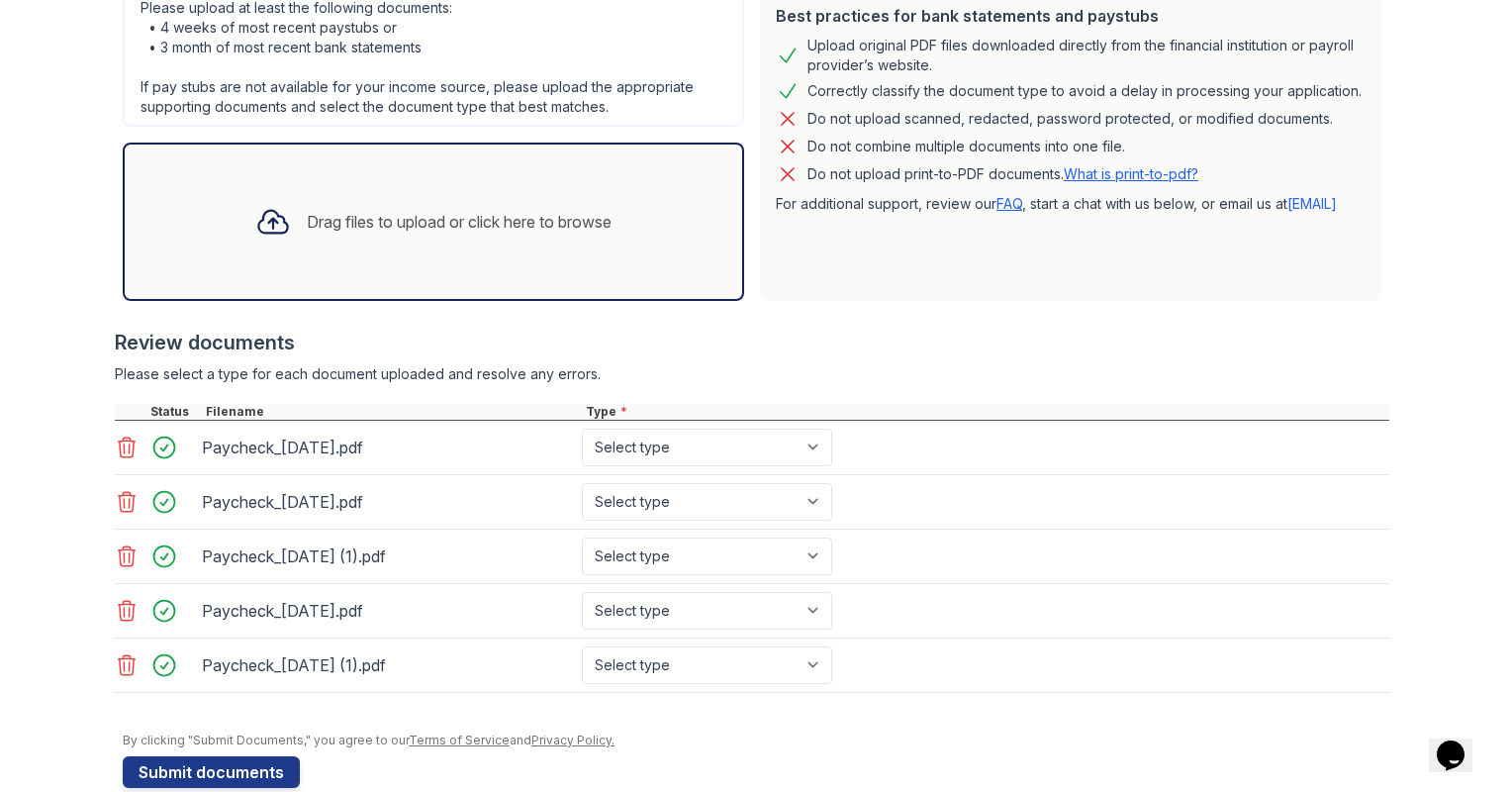 scroll, scrollTop: 472, scrollLeft: 0, axis: vertical 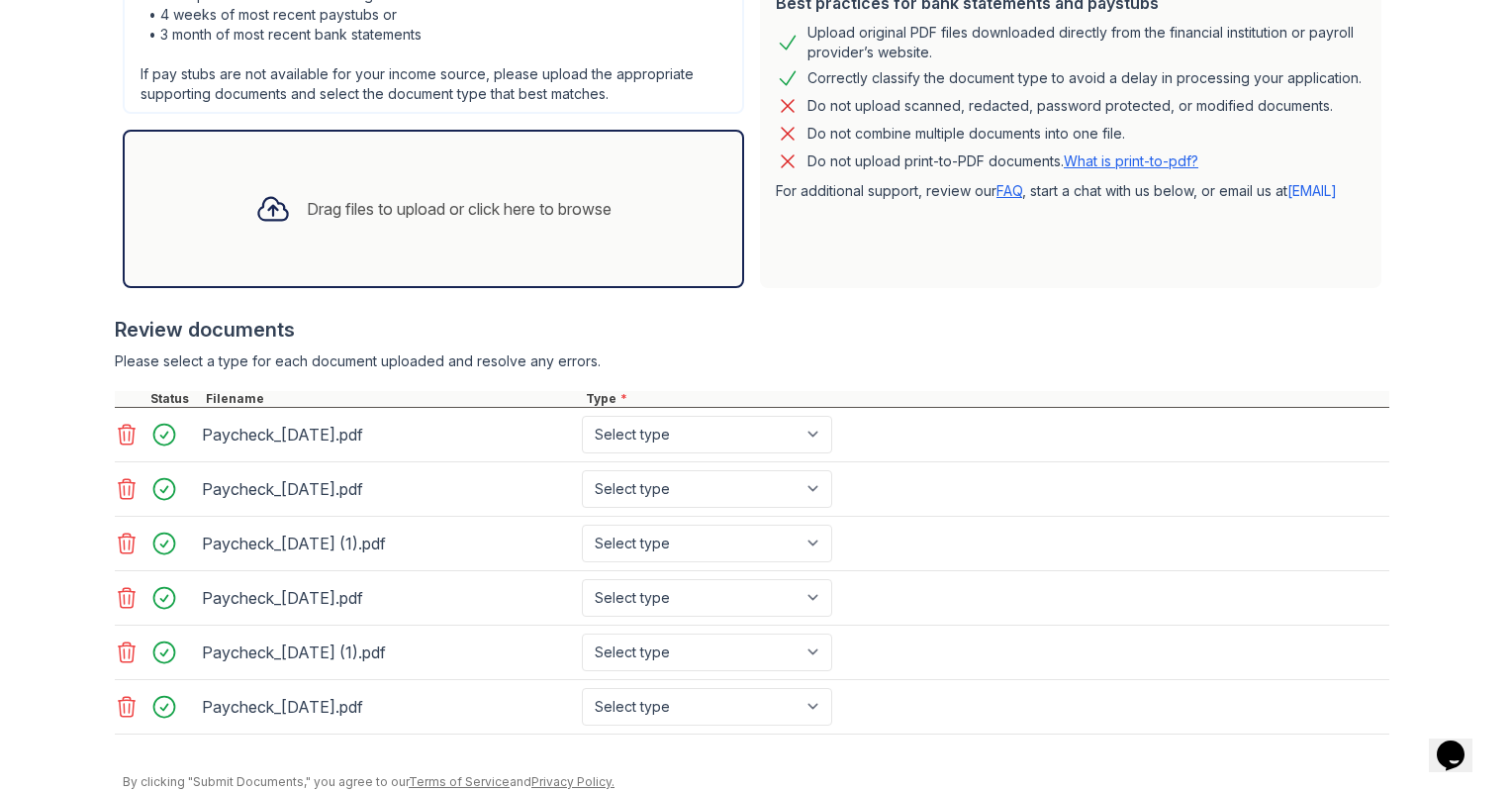 click on "Drag files to upload or click here to browse" at bounding box center (459, 209) 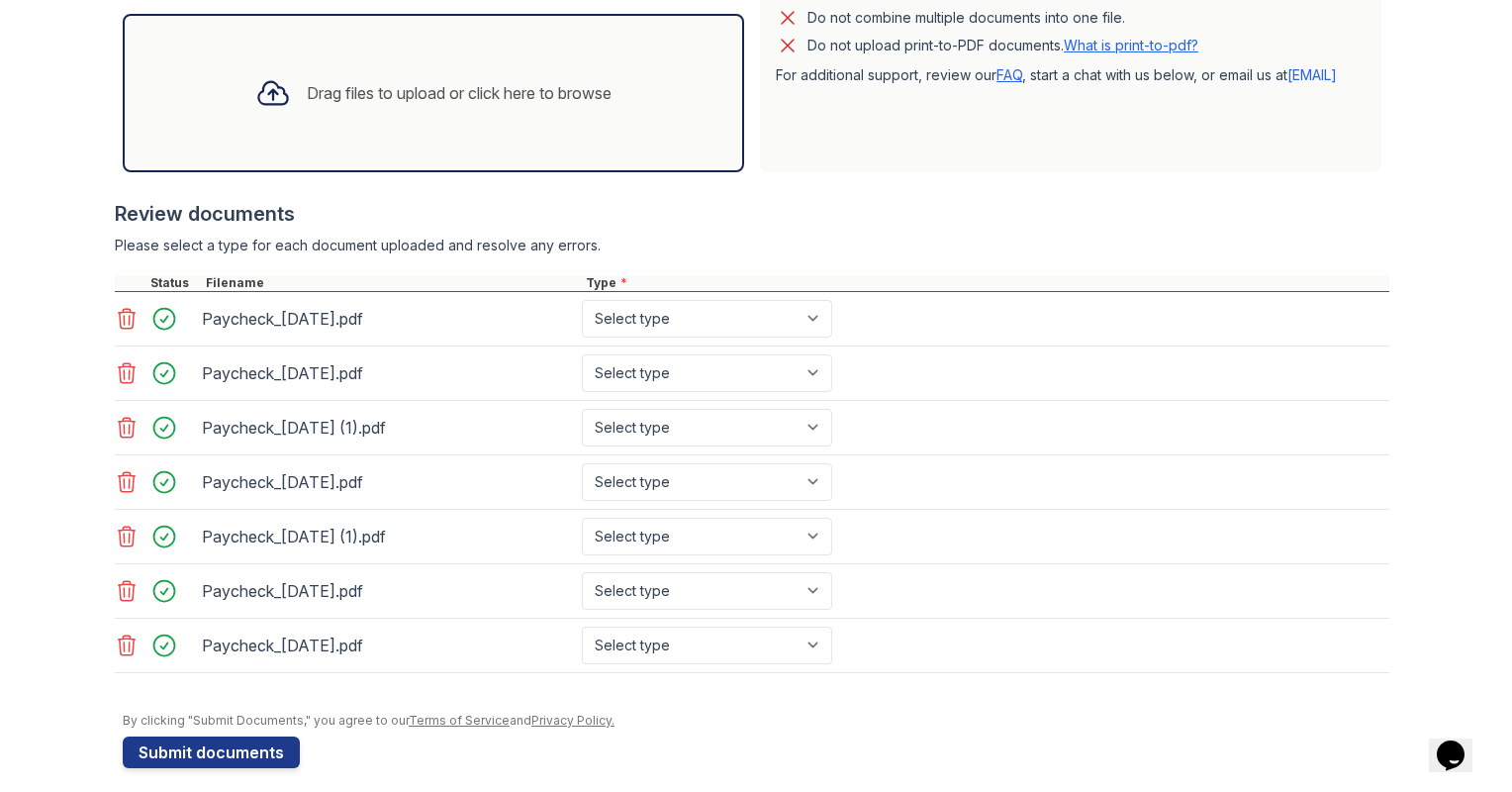 scroll, scrollTop: 598, scrollLeft: 0, axis: vertical 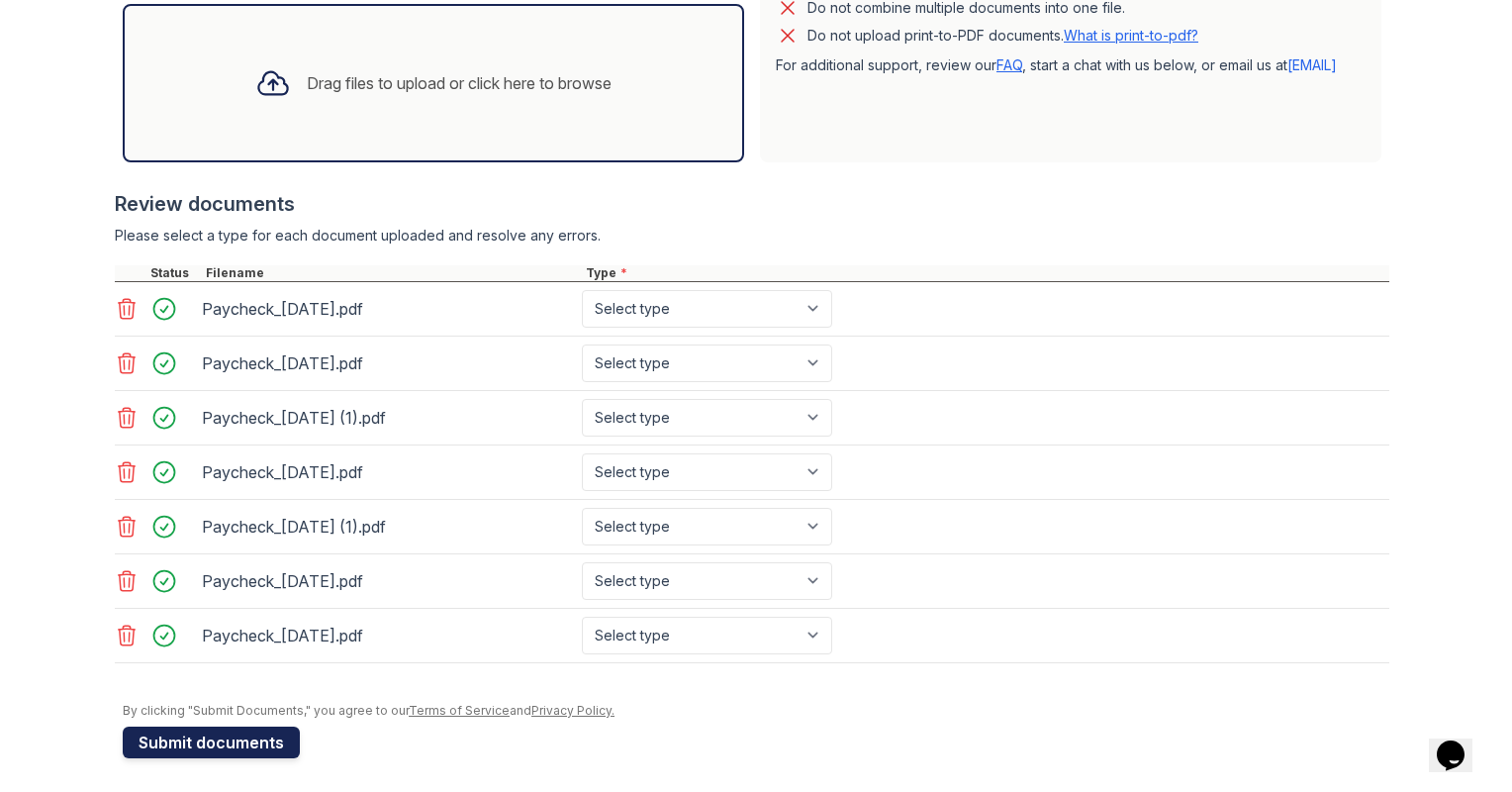 click on "Submit documents" at bounding box center (211, 742) 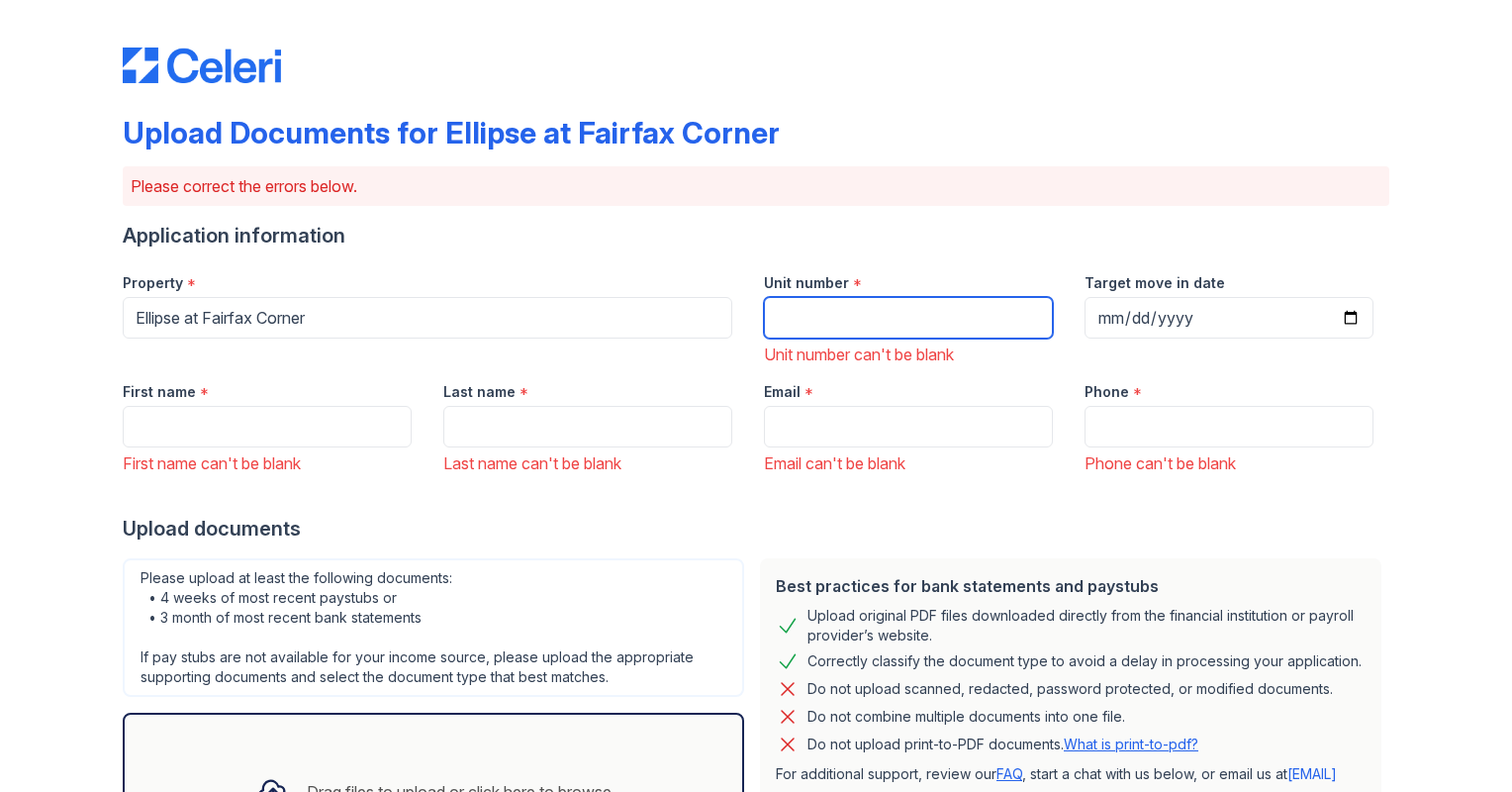 click on "Unit number" at bounding box center (908, 318) 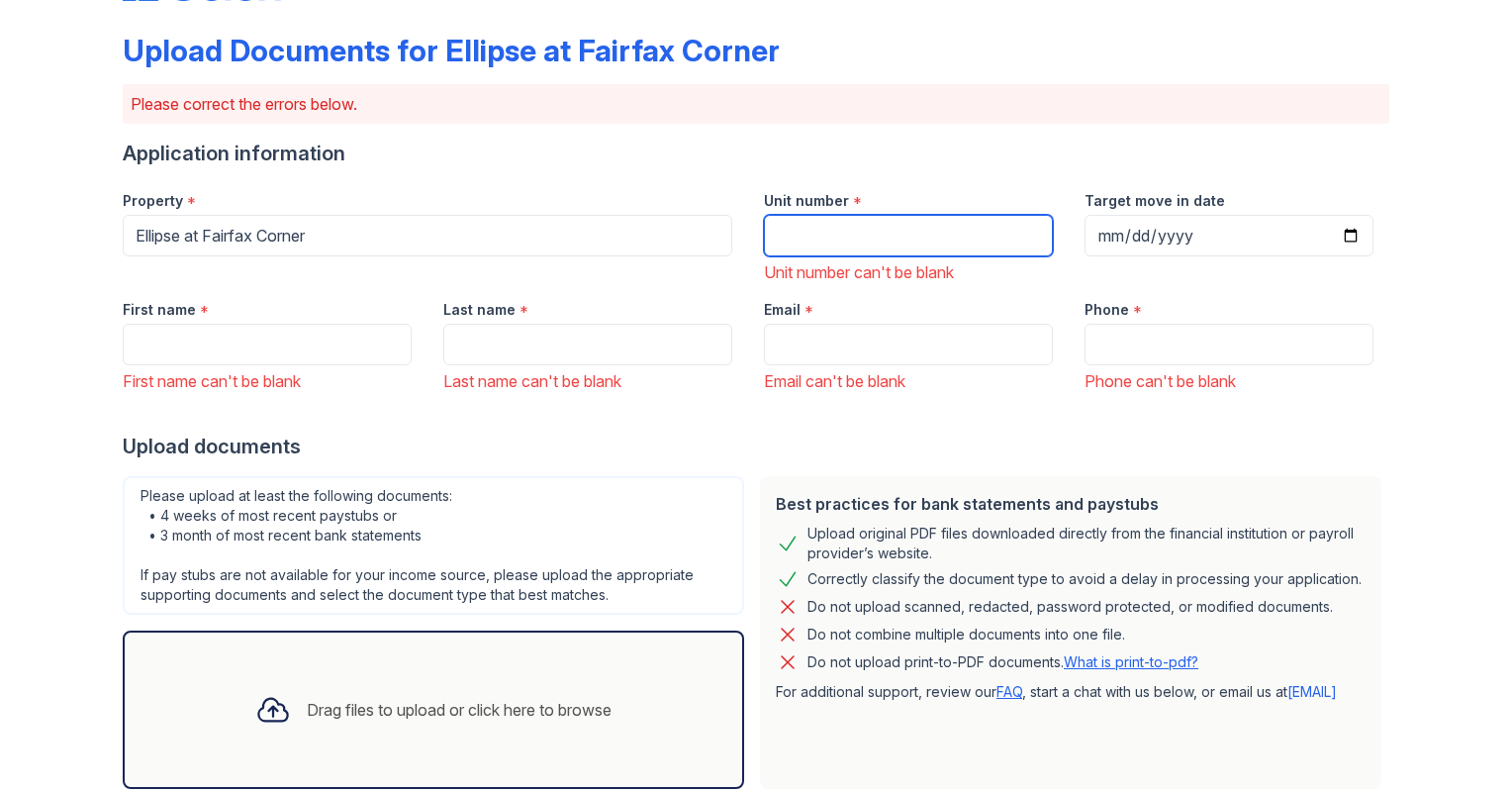 scroll, scrollTop: 0, scrollLeft: 0, axis: both 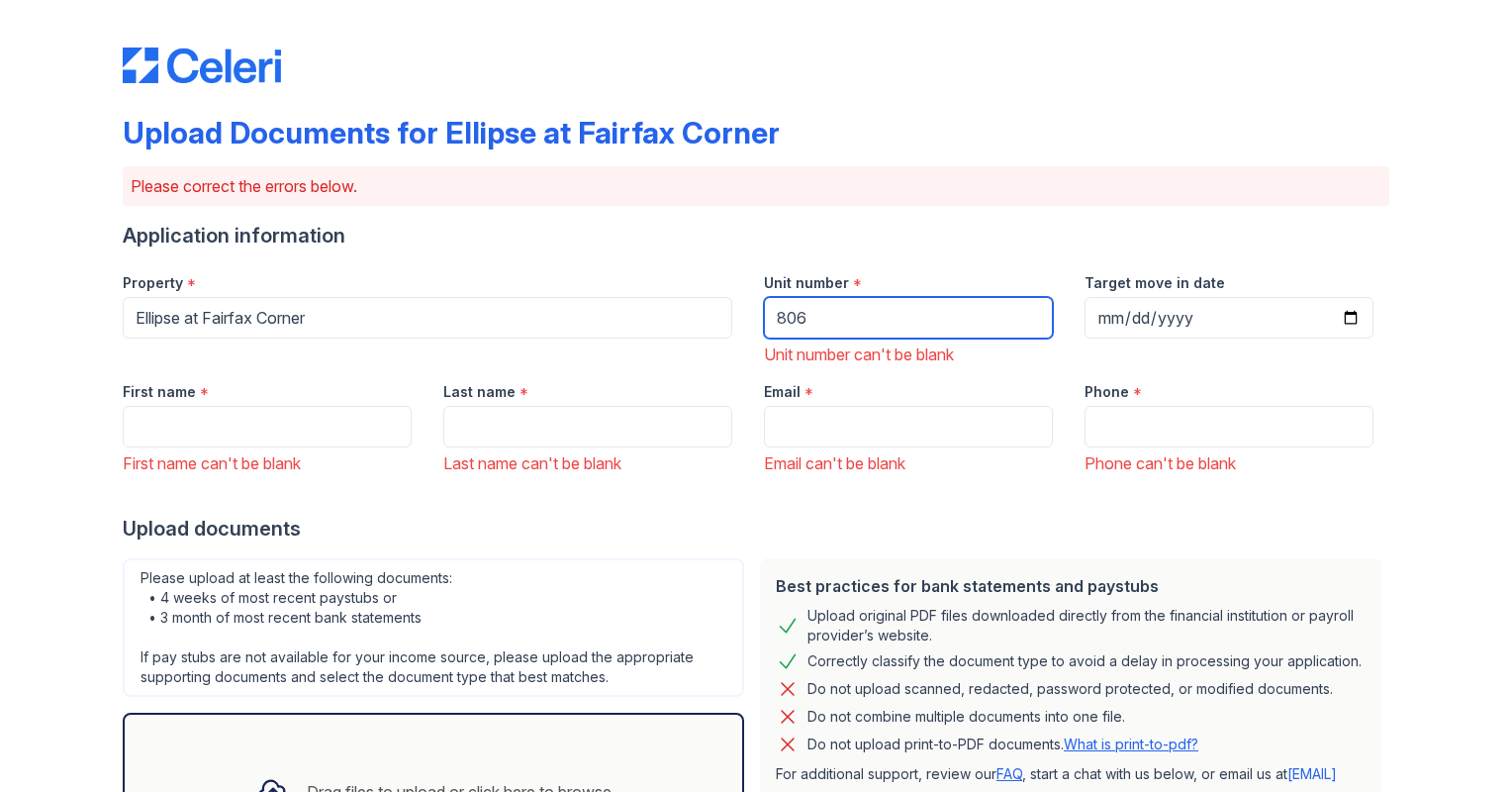 type on "806" 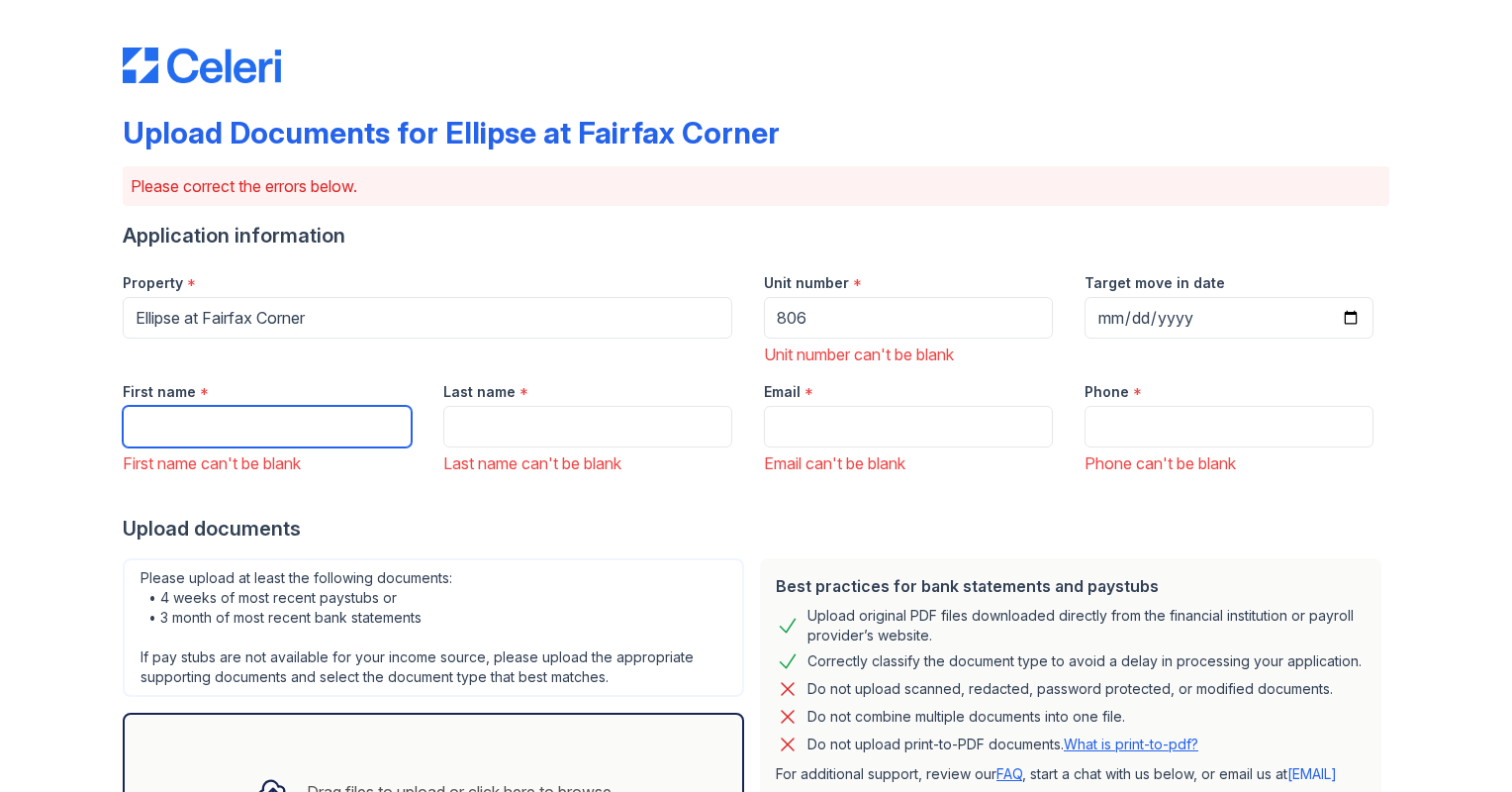 click on "First name" at bounding box center (267, 427) 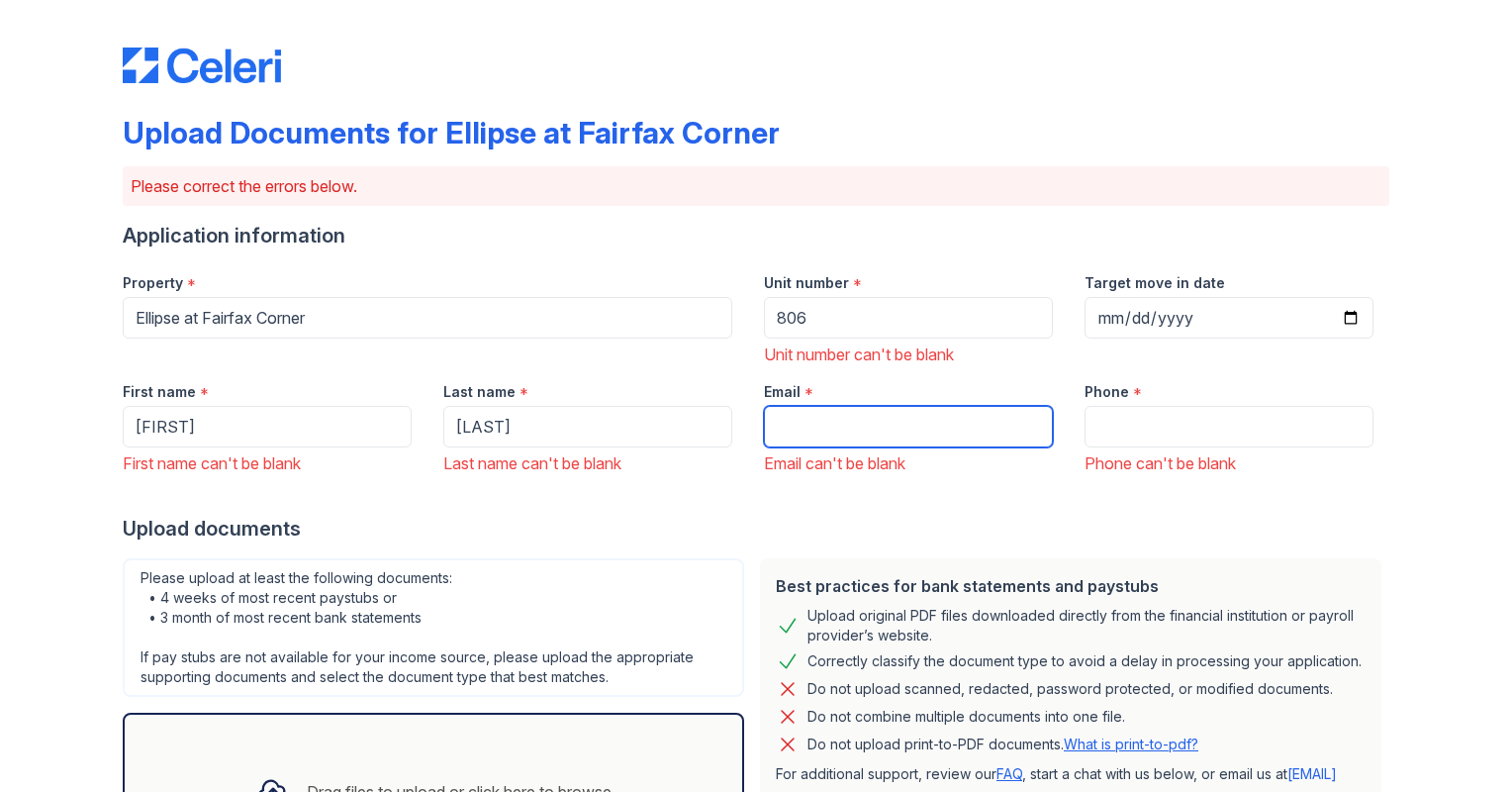 click on "Email" at bounding box center [908, 427] 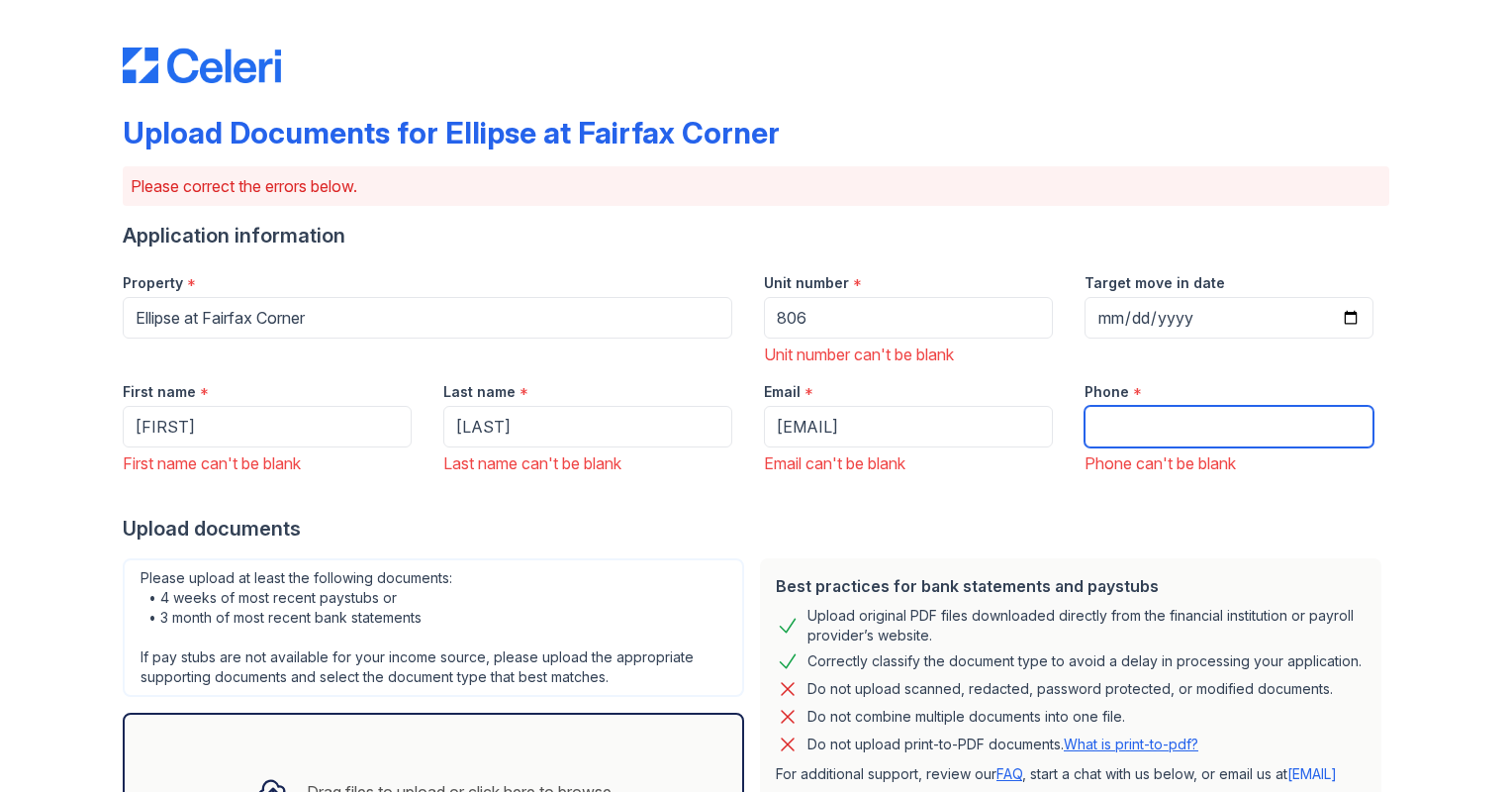 click on "Phone" at bounding box center [1229, 427] 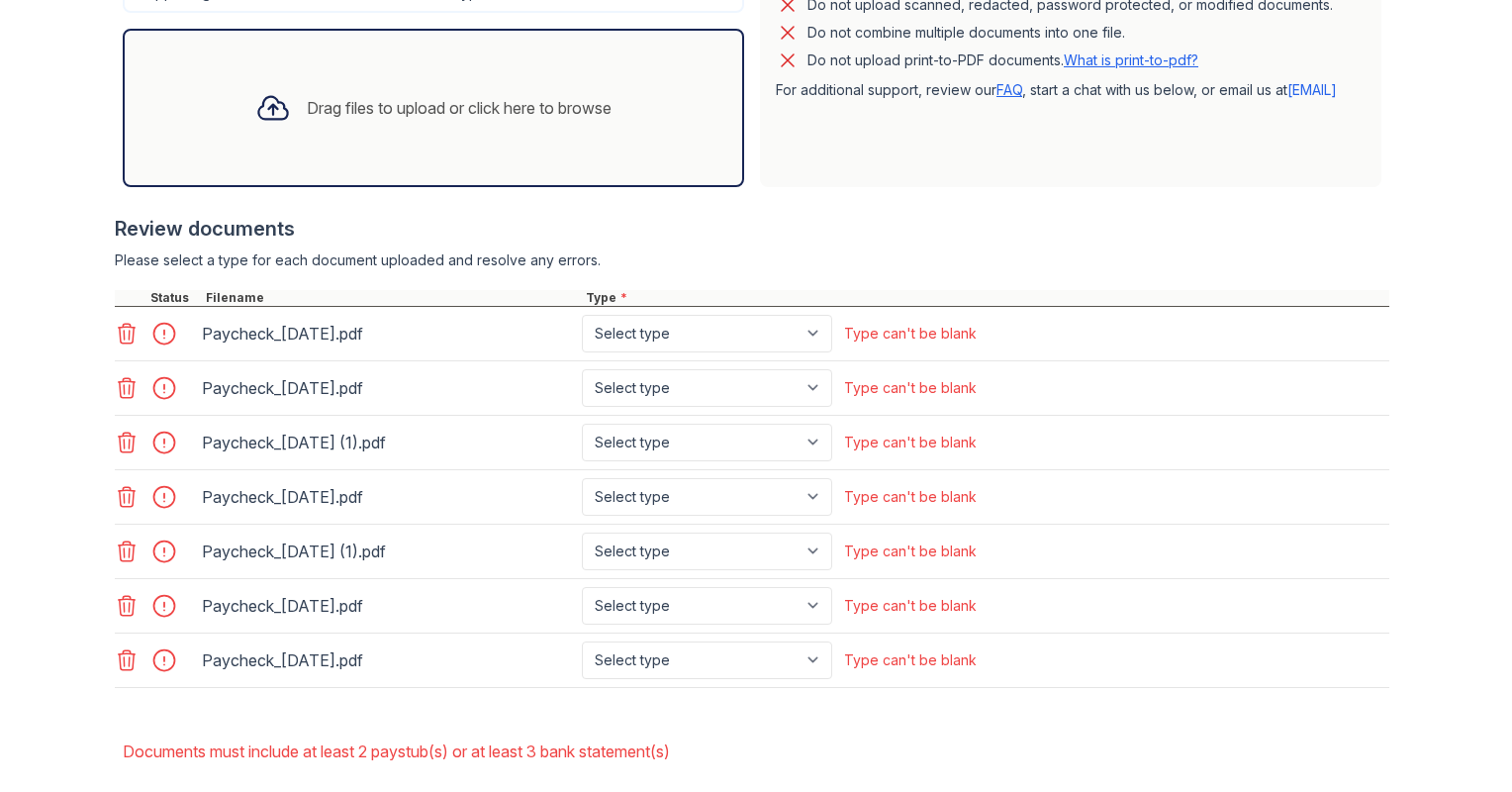 scroll, scrollTop: 772, scrollLeft: 0, axis: vertical 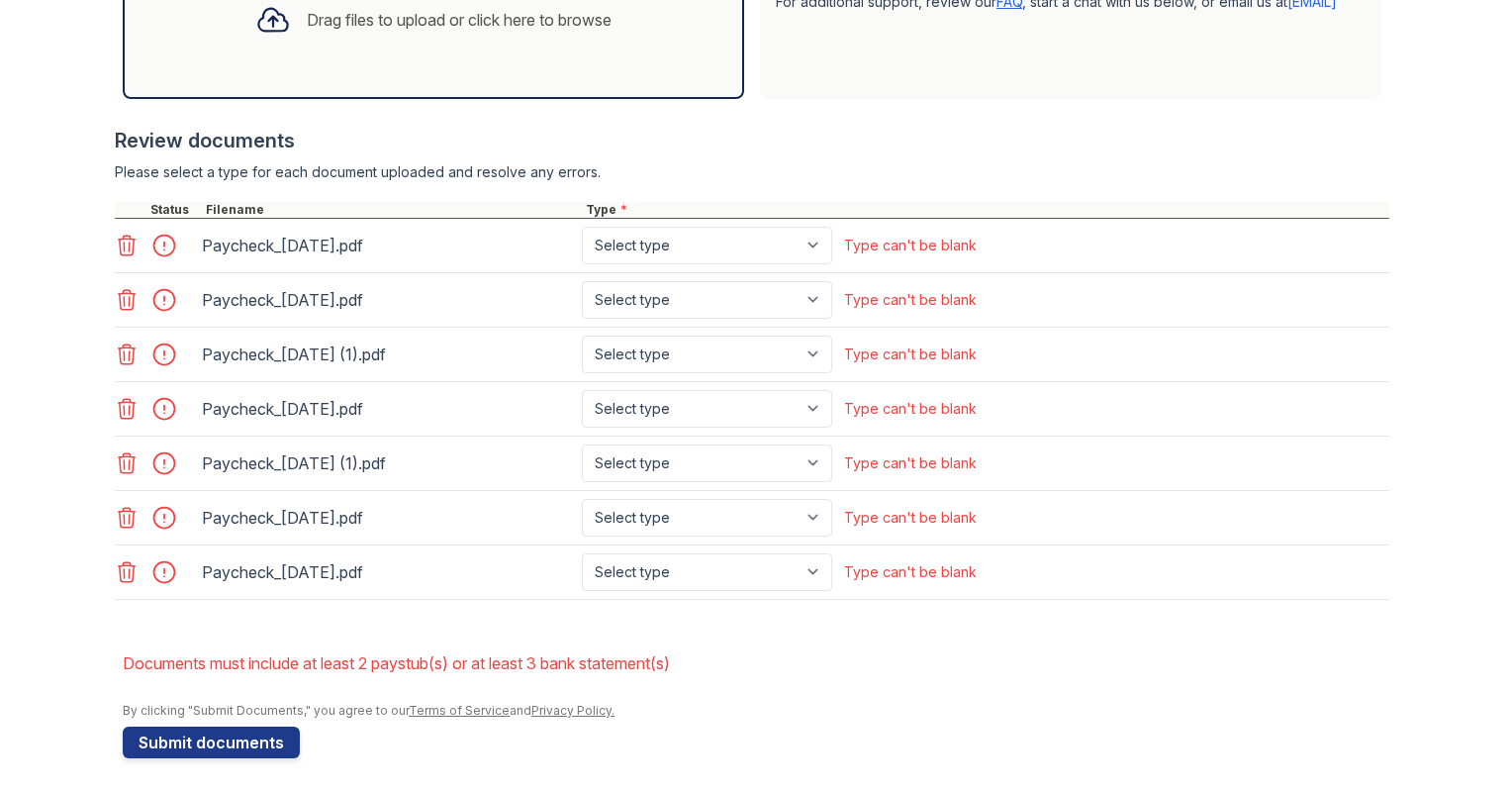 type on "8187264418" 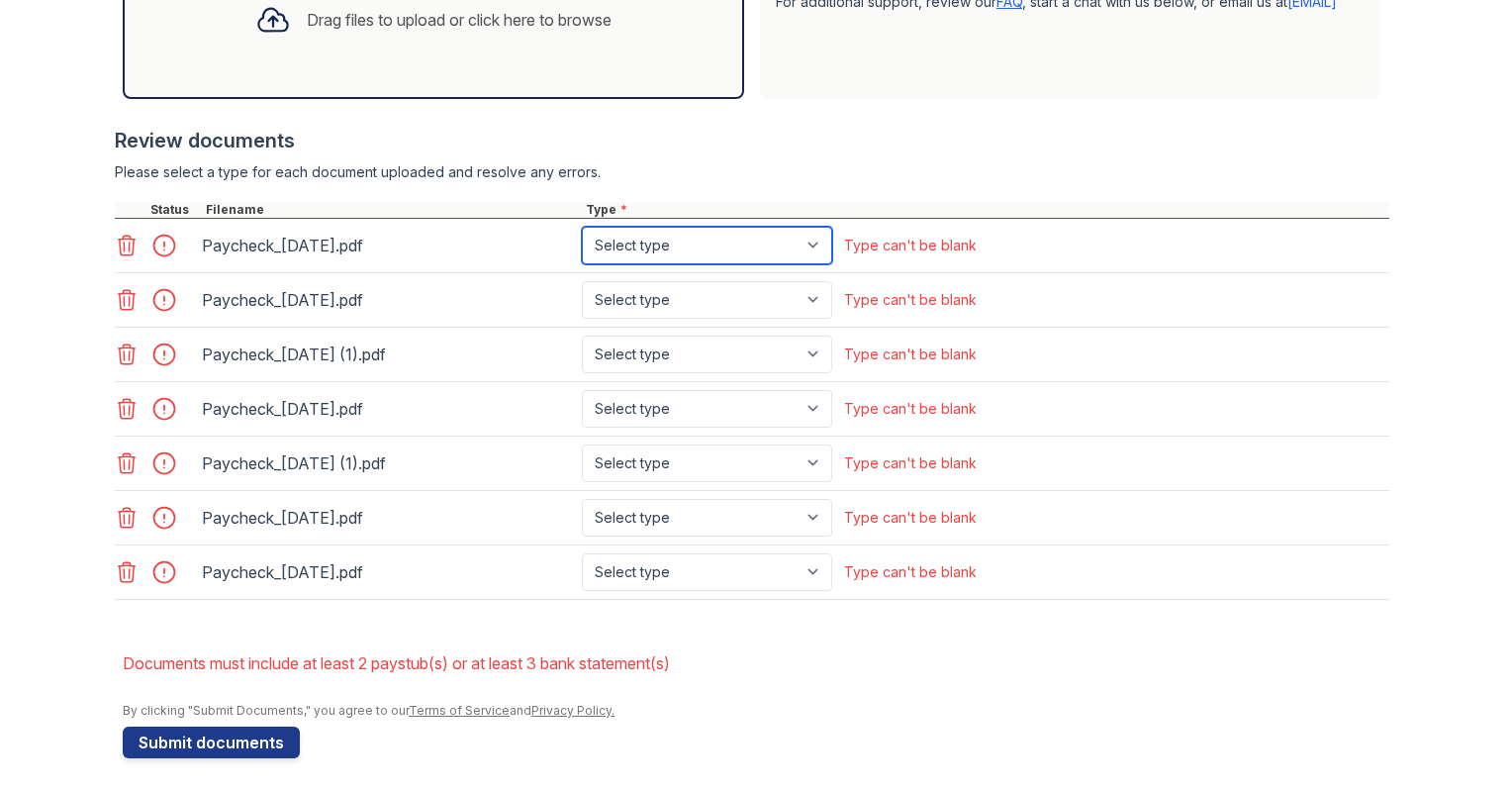 click on "Select type
Paystub
Bank Statement
Offer Letter
Tax Documents
Benefit Award Letter
Investment Account Statement
Other" at bounding box center (707, 246) 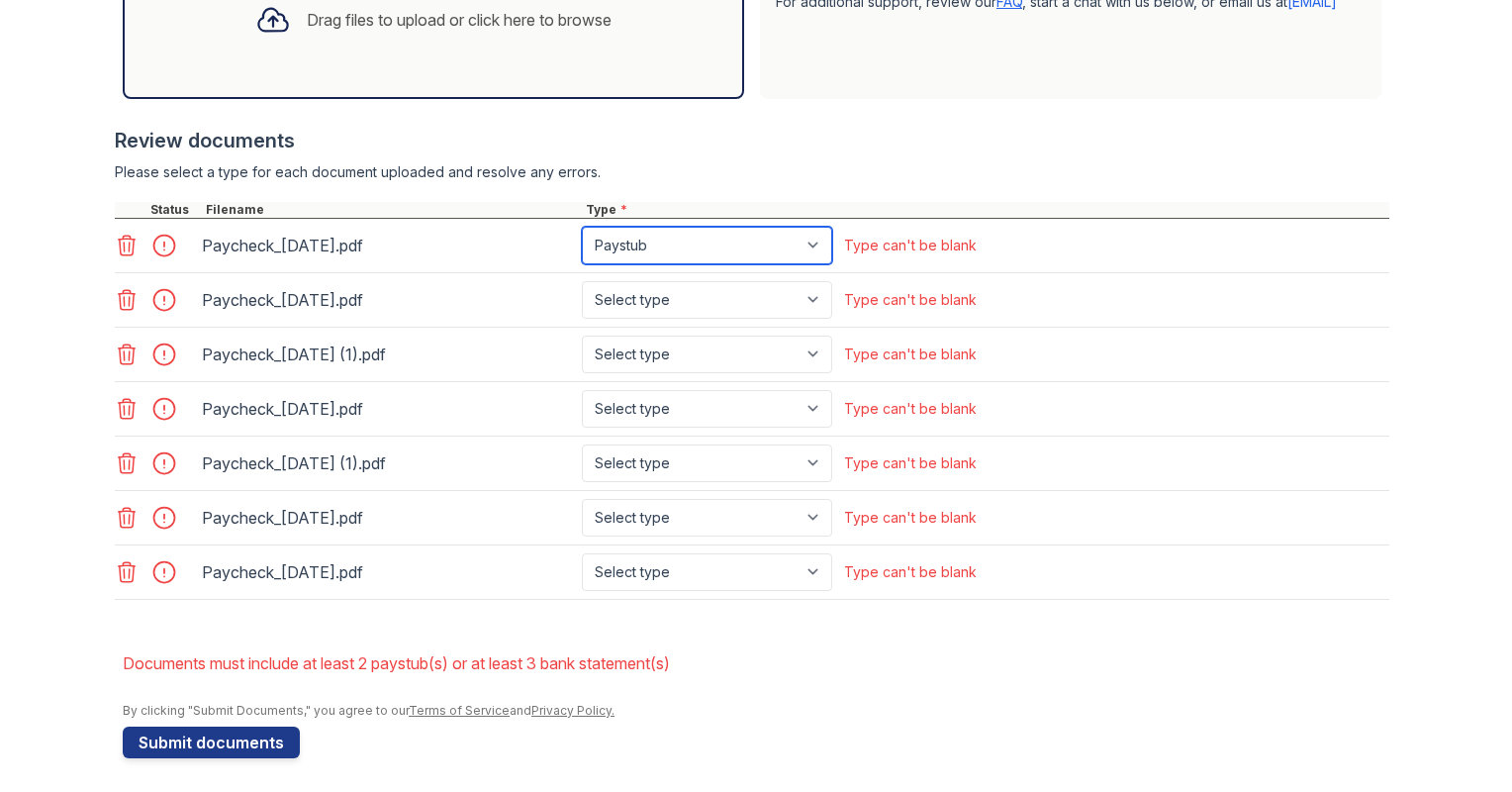 click on "Select type
Paystub
Bank Statement
Offer Letter
Tax Documents
Benefit Award Letter
Investment Account Statement
Other" at bounding box center (707, 246) 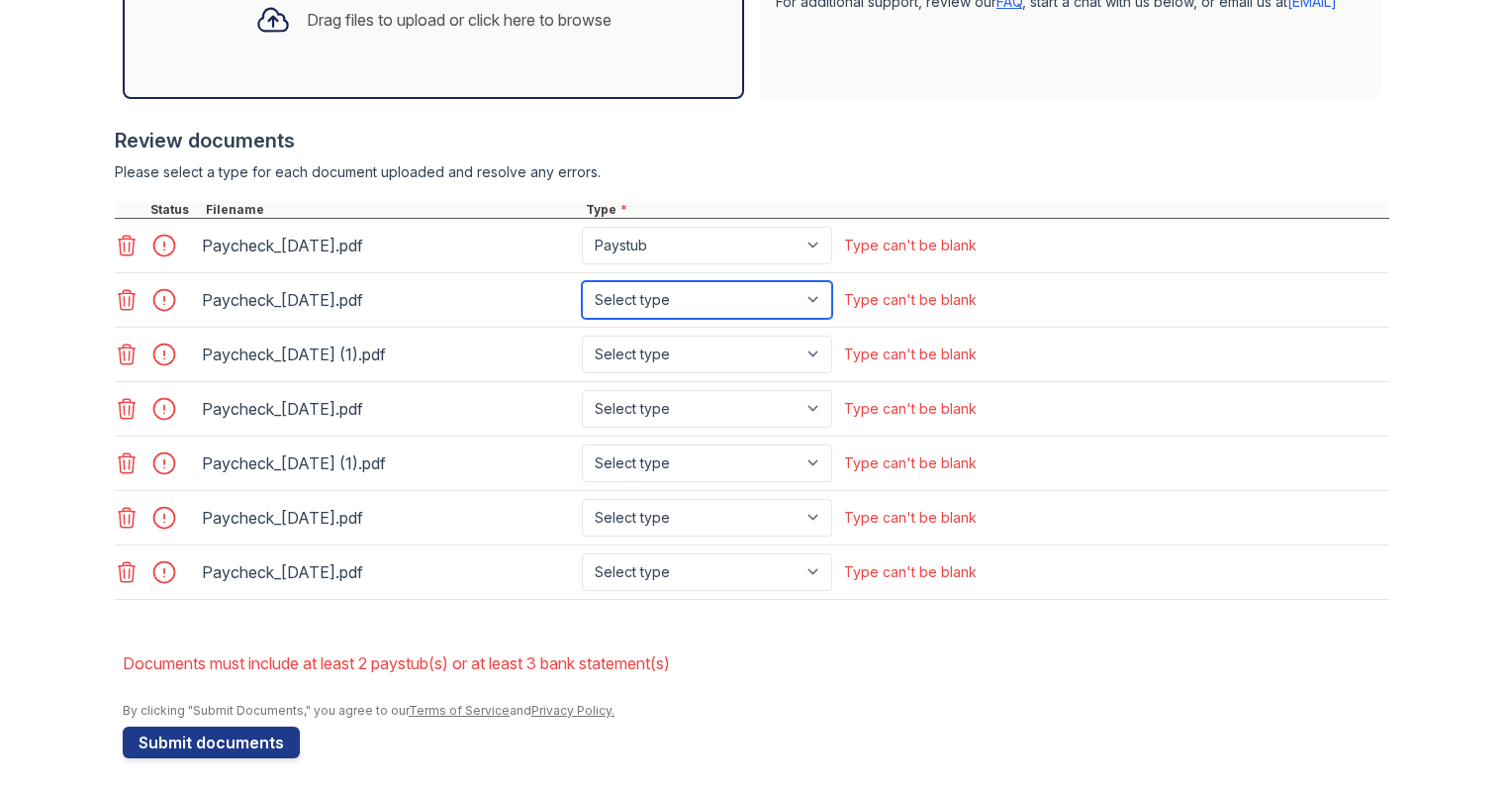 click on "Select type
Paystub
Bank Statement
Offer Letter
Tax Documents
Benefit Award Letter
Investment Account Statement
Other" at bounding box center [707, 300] 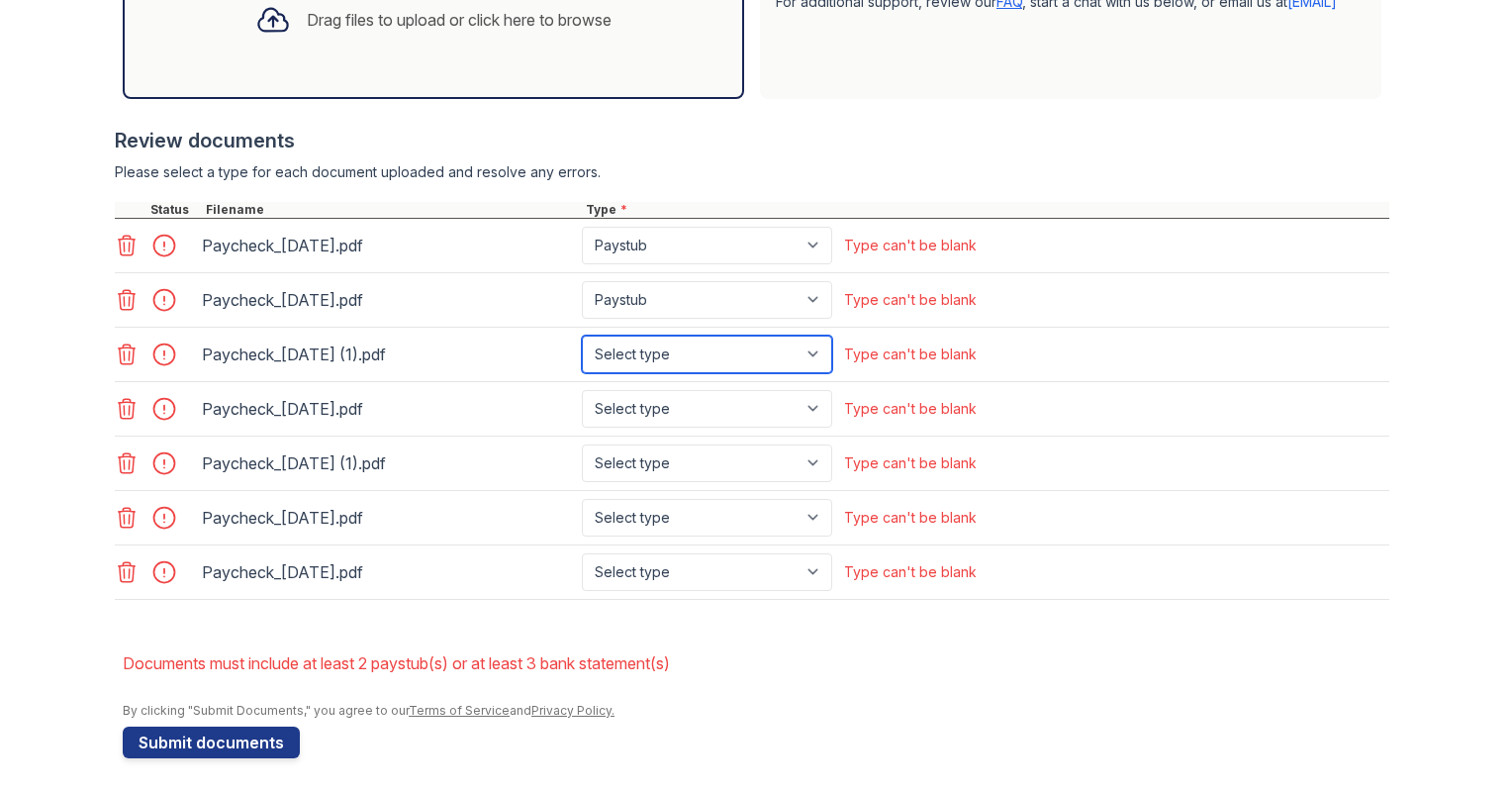 click on "Select type
Paystub
Bank Statement
Offer Letter
Tax Documents
Benefit Award Letter
Investment Account Statement
Other" at bounding box center (707, 354) 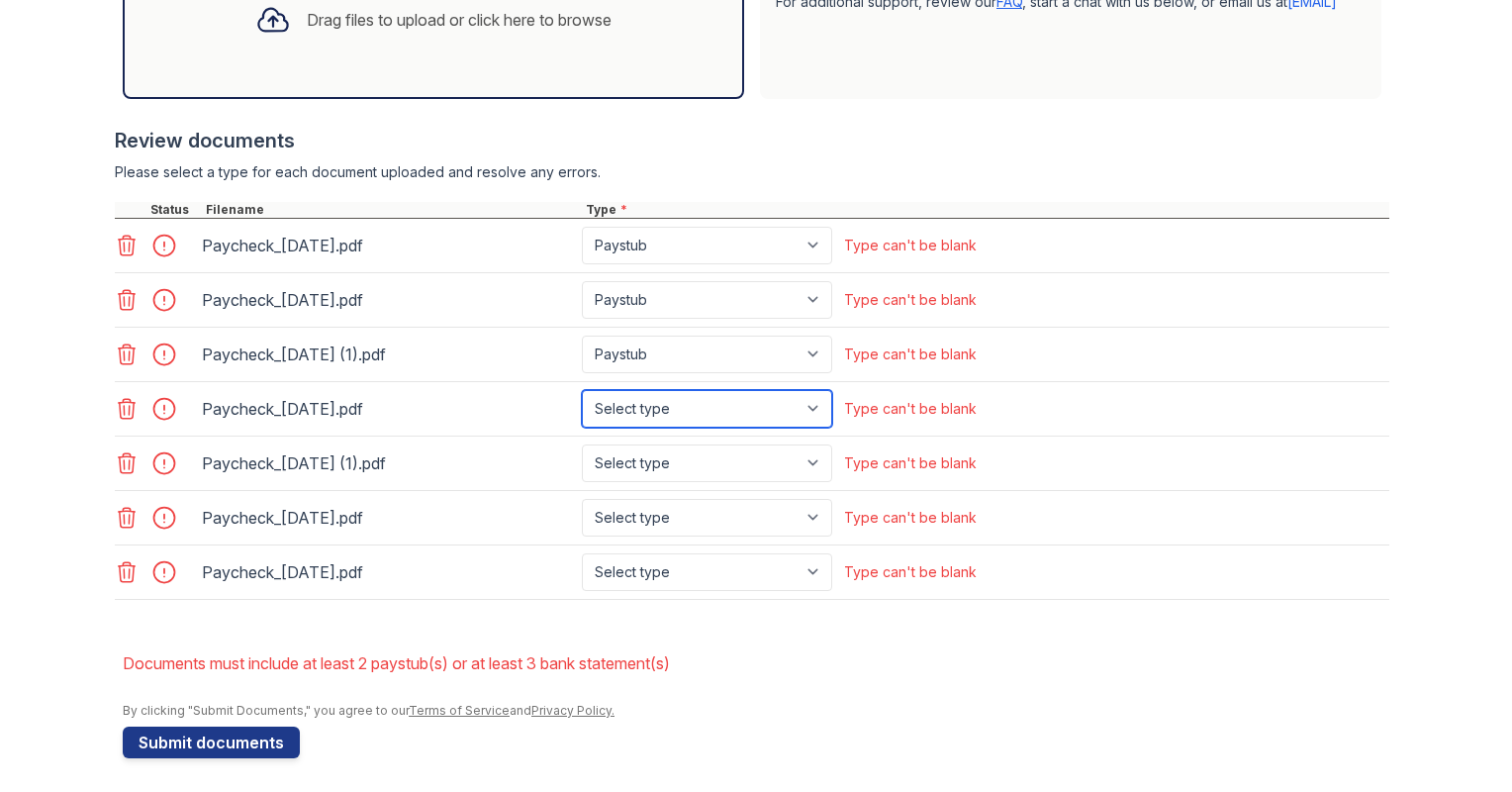click on "Select type
Paystub
Bank Statement
Offer Letter
Tax Documents
Benefit Award Letter
Investment Account Statement
Other" at bounding box center (707, 409) 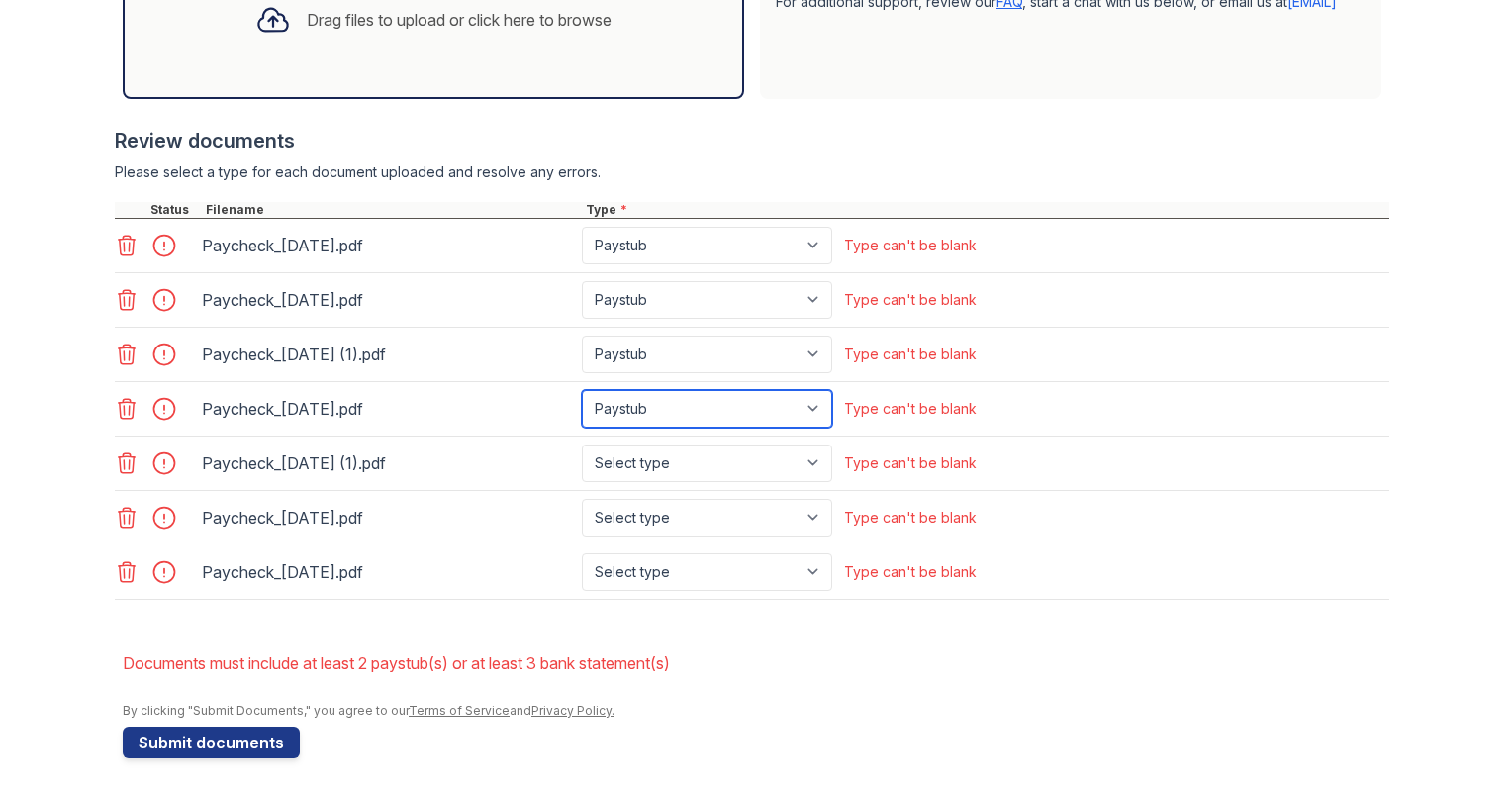 click on "Select type
Paystub
Bank Statement
Offer Letter
Tax Documents
Benefit Award Letter
Investment Account Statement
Other" at bounding box center [707, 409] 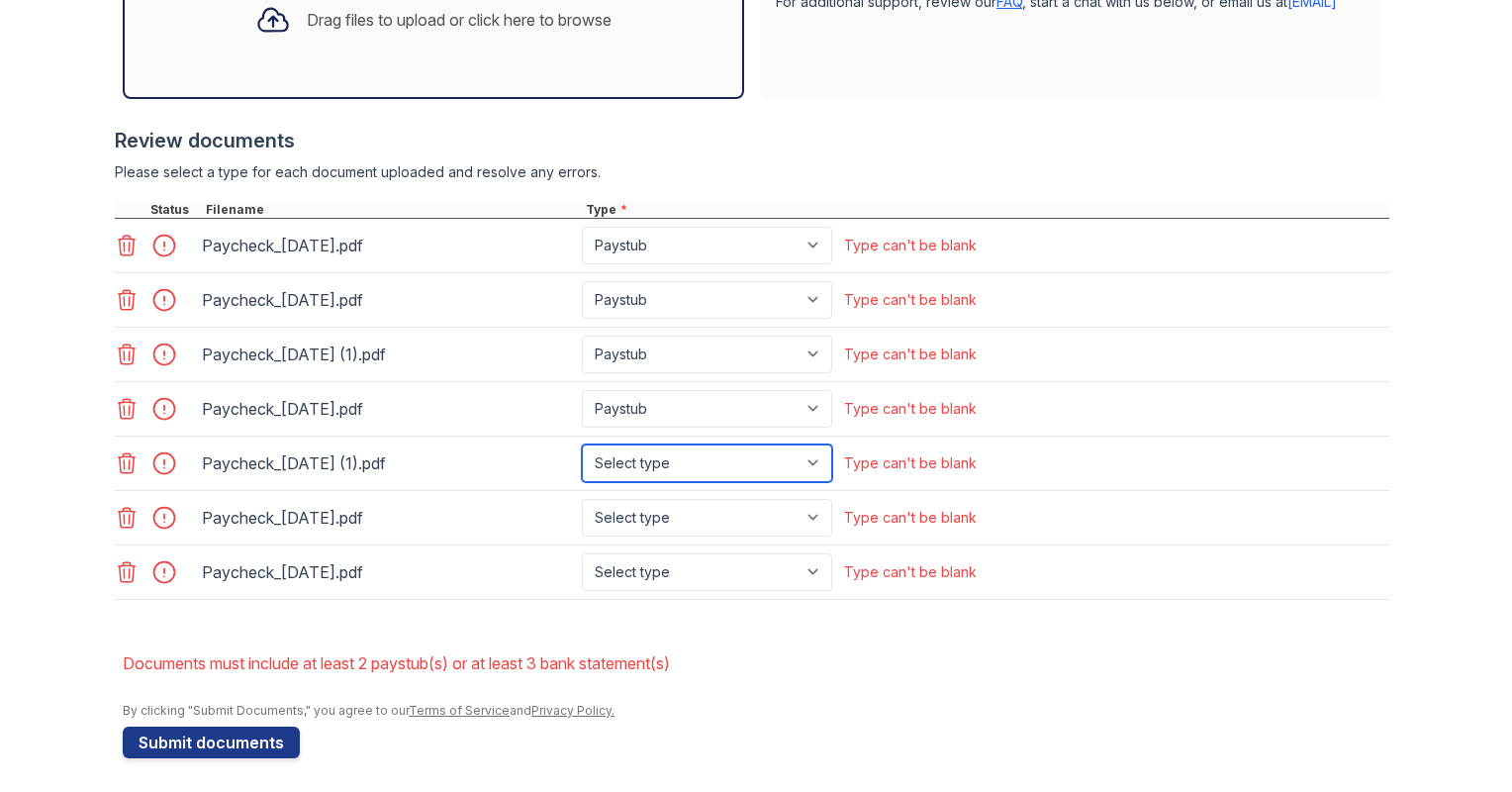 click on "Select type
Paystub
Bank Statement
Offer Letter
Tax Documents
Benefit Award Letter
Investment Account Statement
Other" at bounding box center [707, 463] 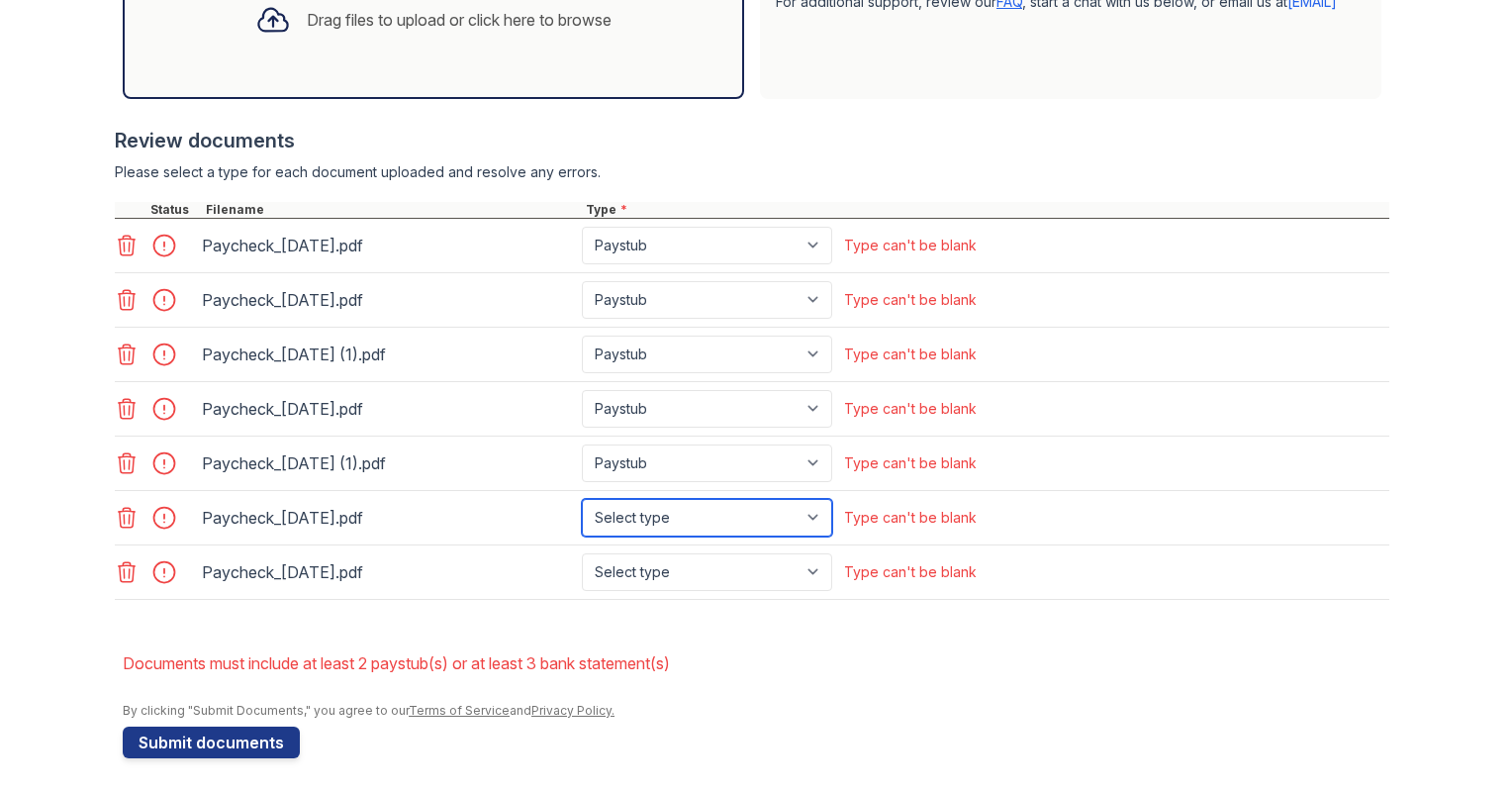click on "Select type
Paystub
Bank Statement
Offer Letter
Tax Documents
Benefit Award Letter
Investment Account Statement
Other" at bounding box center (707, 518) 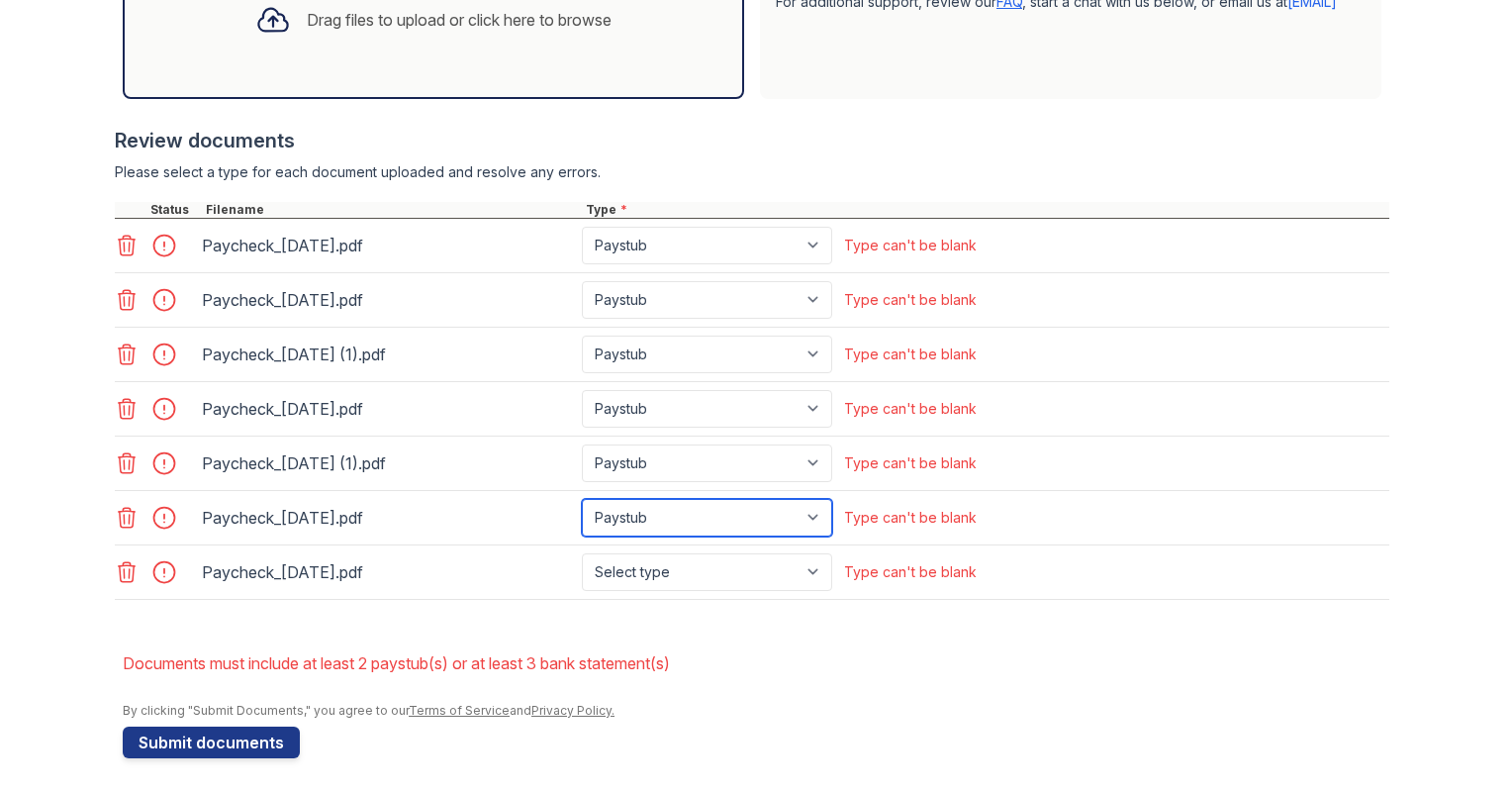 click on "Select type
Paystub
Bank Statement
Offer Letter
Tax Documents
Benefit Award Letter
Investment Account Statement
Other" at bounding box center [707, 518] 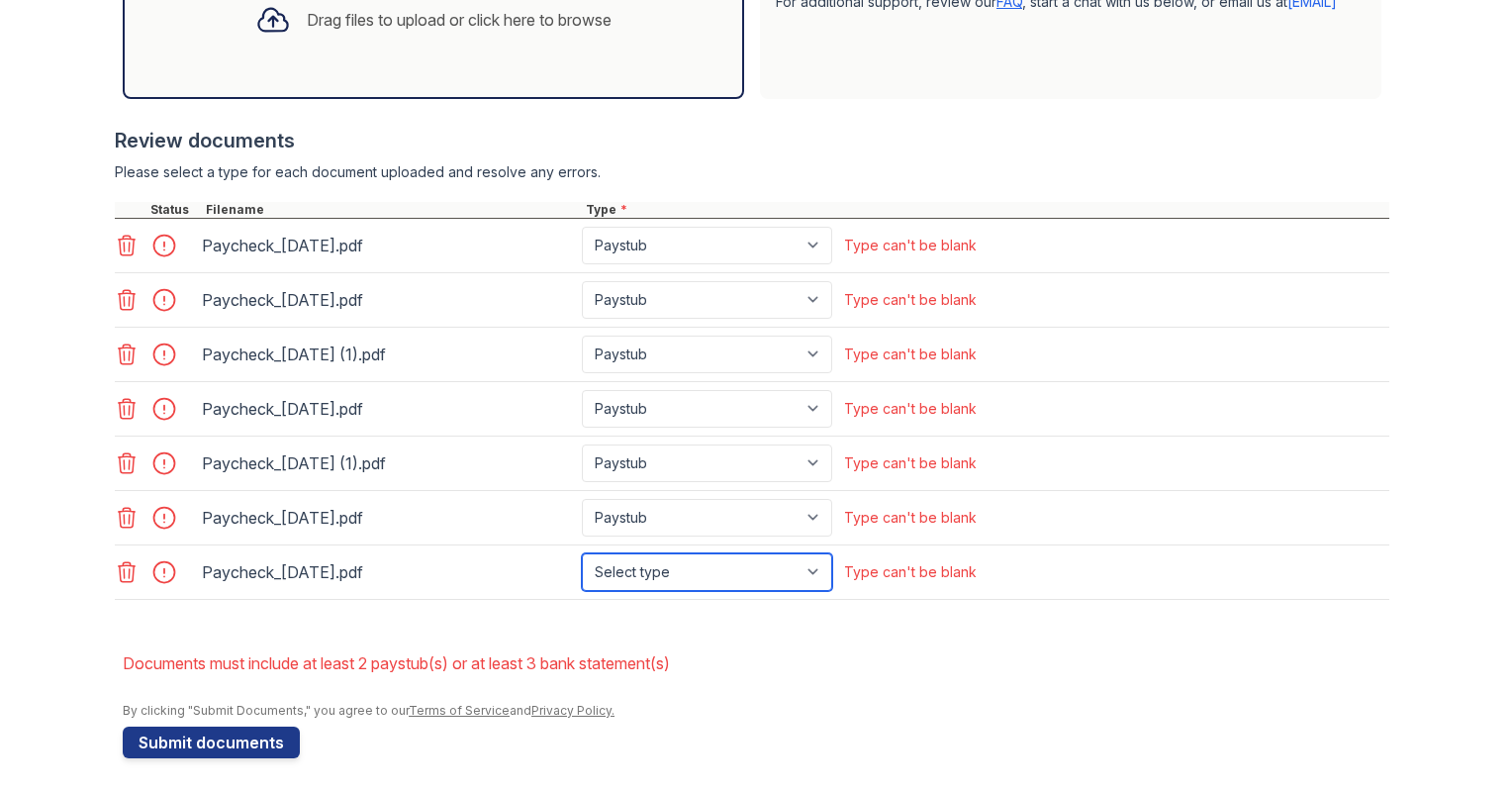 click on "Select type
Paystub
Bank Statement
Offer Letter
Tax Documents
Benefit Award Letter
Investment Account Statement
Other" at bounding box center (707, 572) 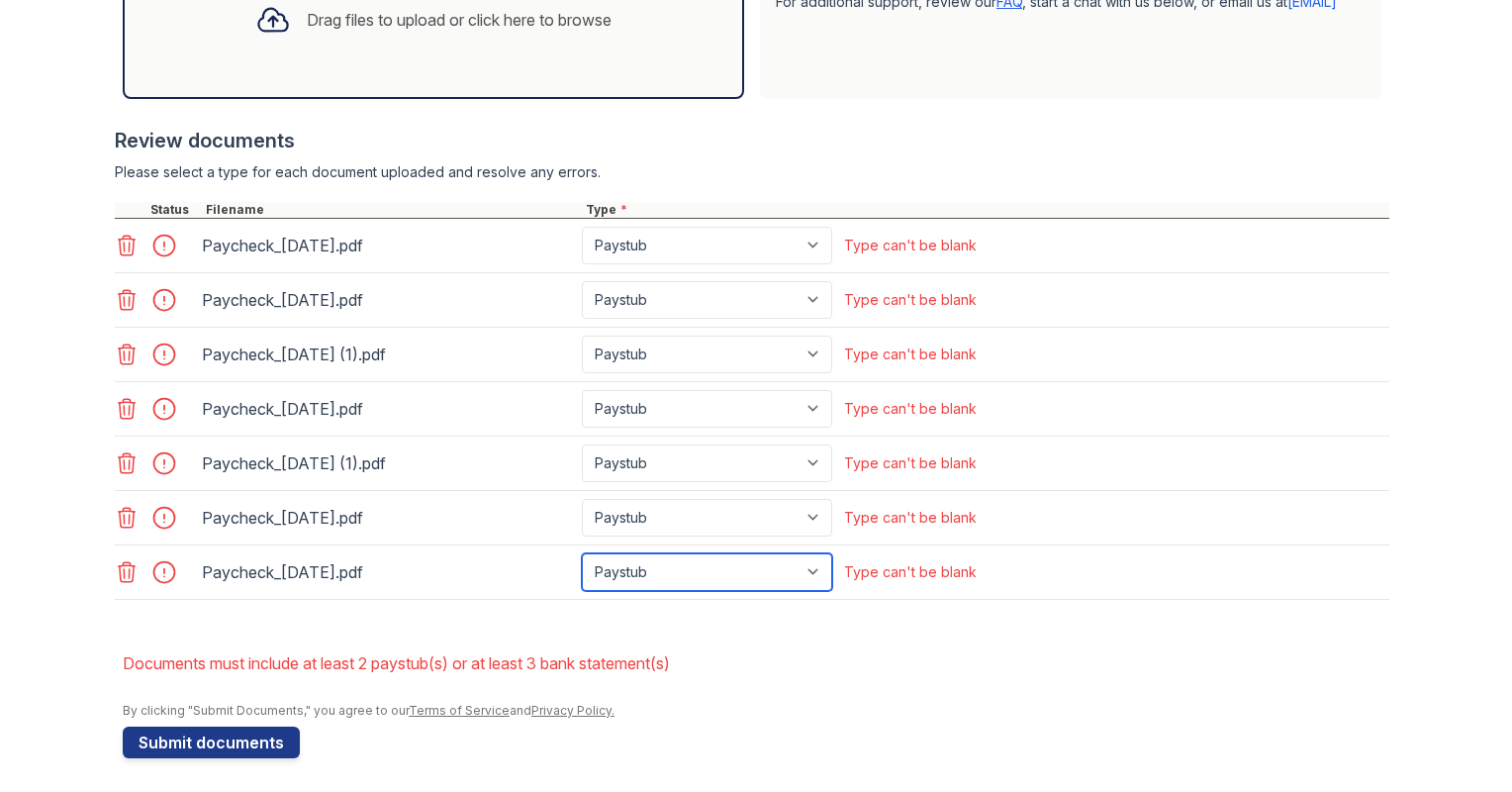 click on "Select type
Paystub
Bank Statement
Offer Letter
Tax Documents
Benefit Award Letter
Investment Account Statement
Other" at bounding box center (707, 572) 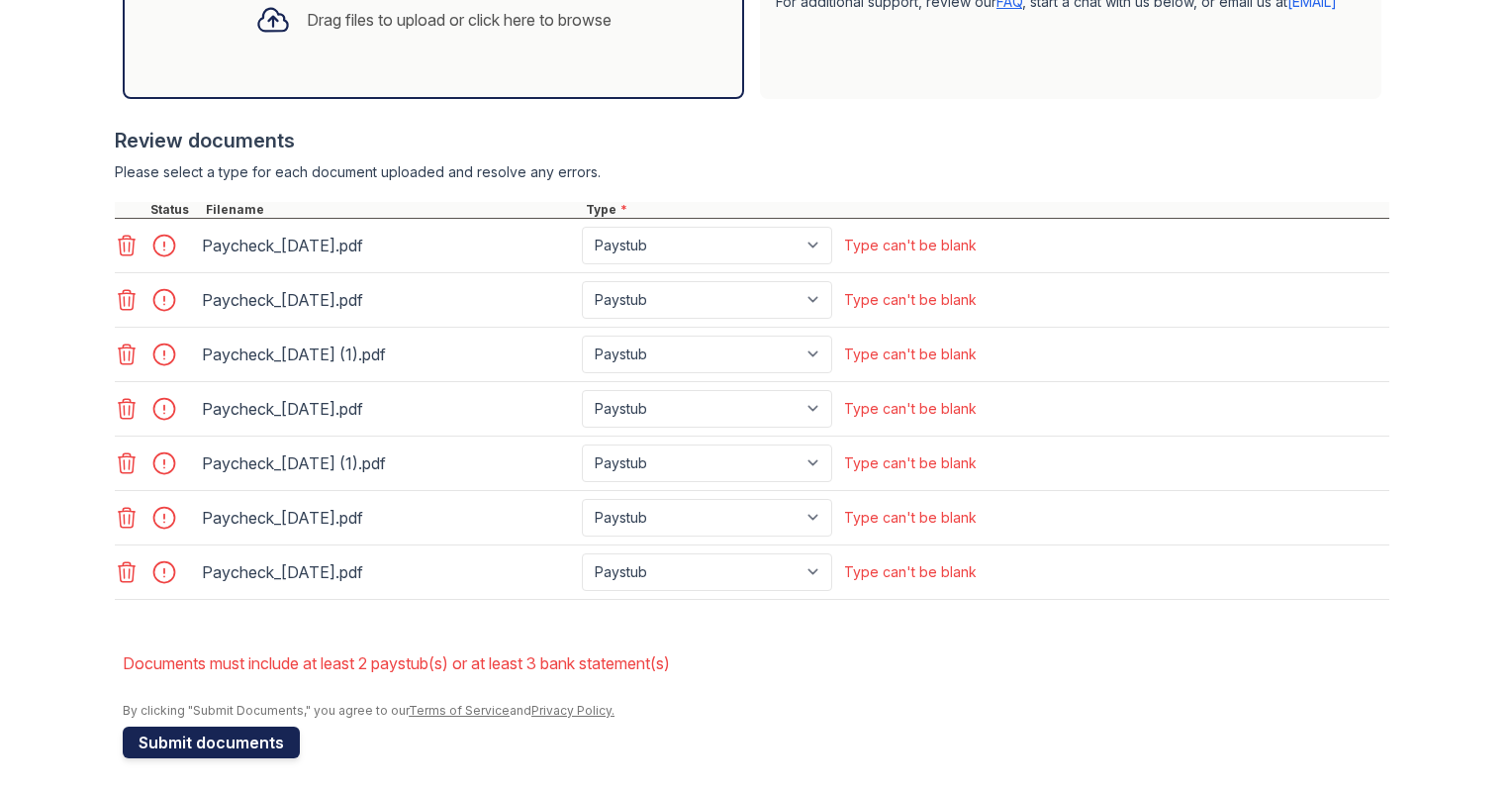 click on "Submit documents" at bounding box center [211, 742] 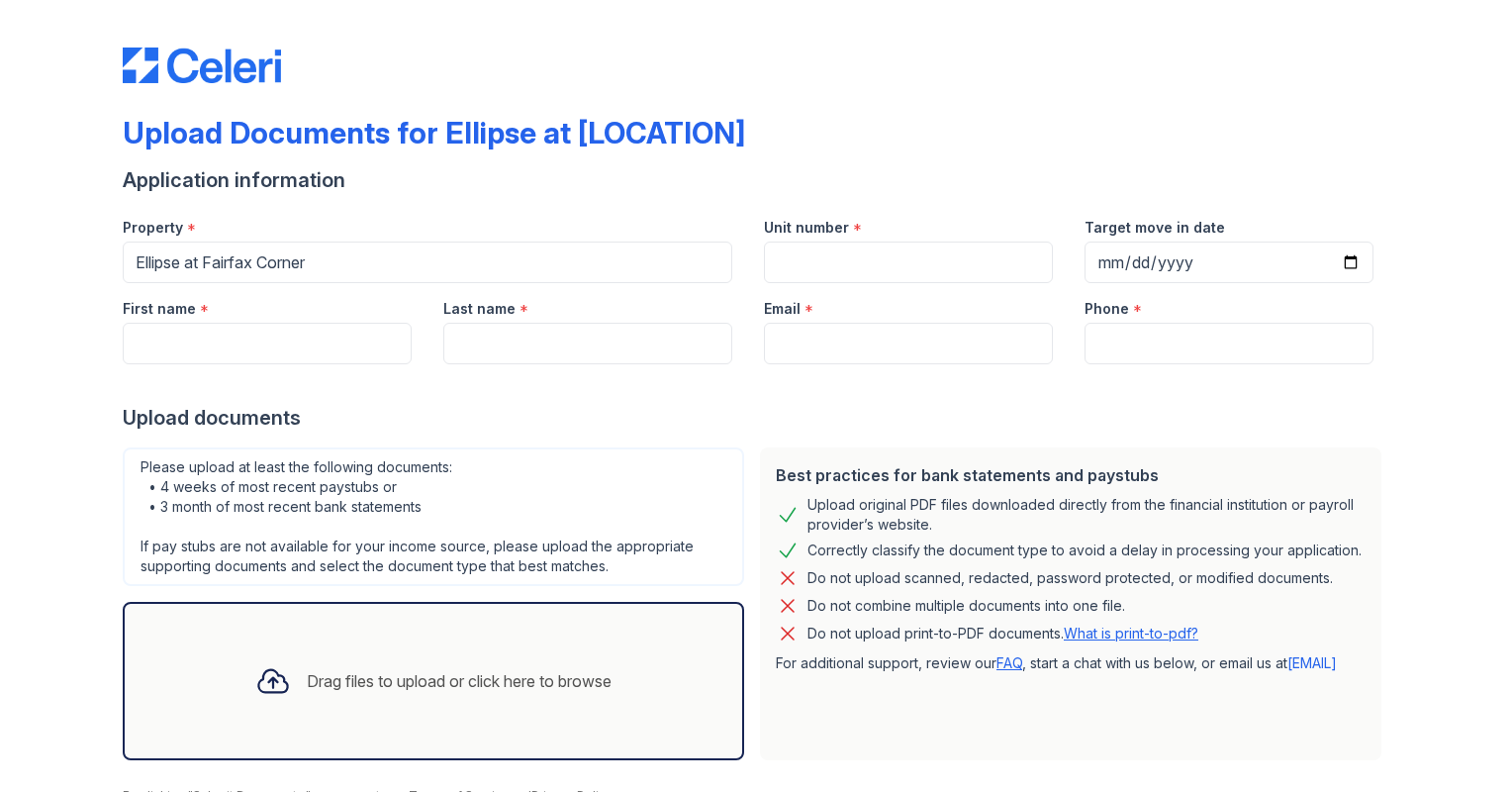 scroll, scrollTop: 0, scrollLeft: 0, axis: both 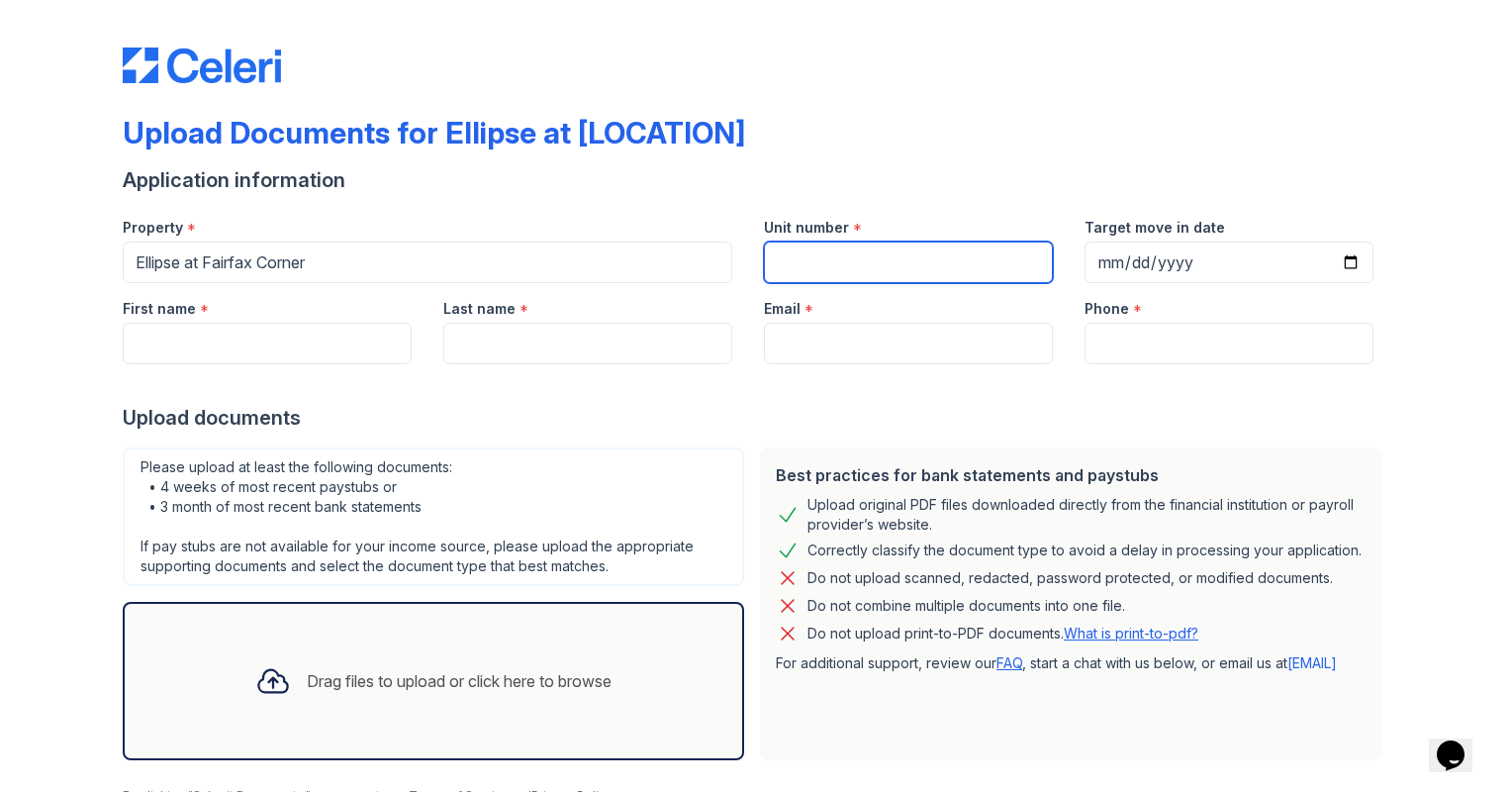 click on "Unit number" at bounding box center (908, 262) 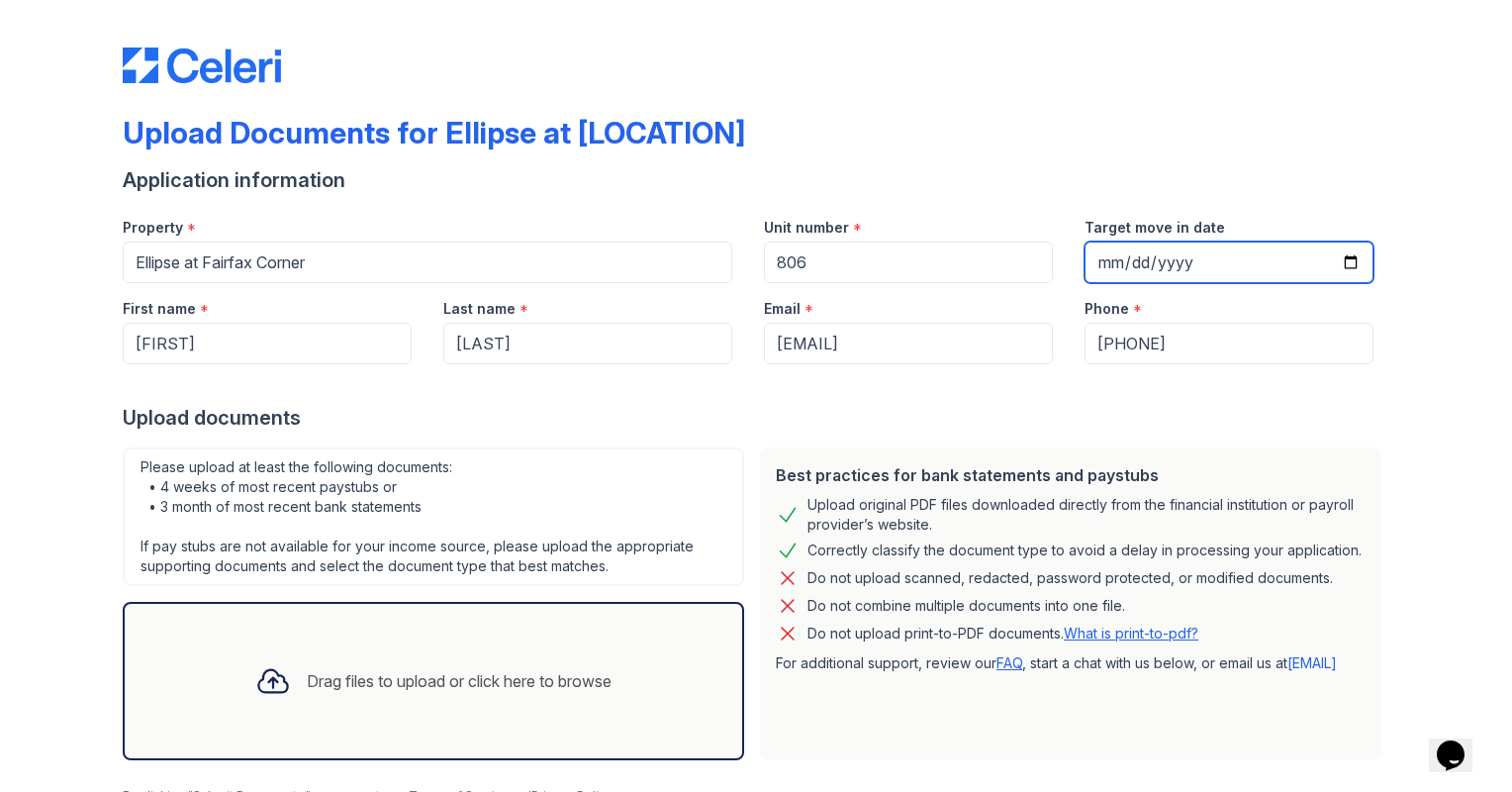 click on "Target move in date" at bounding box center [1229, 262] 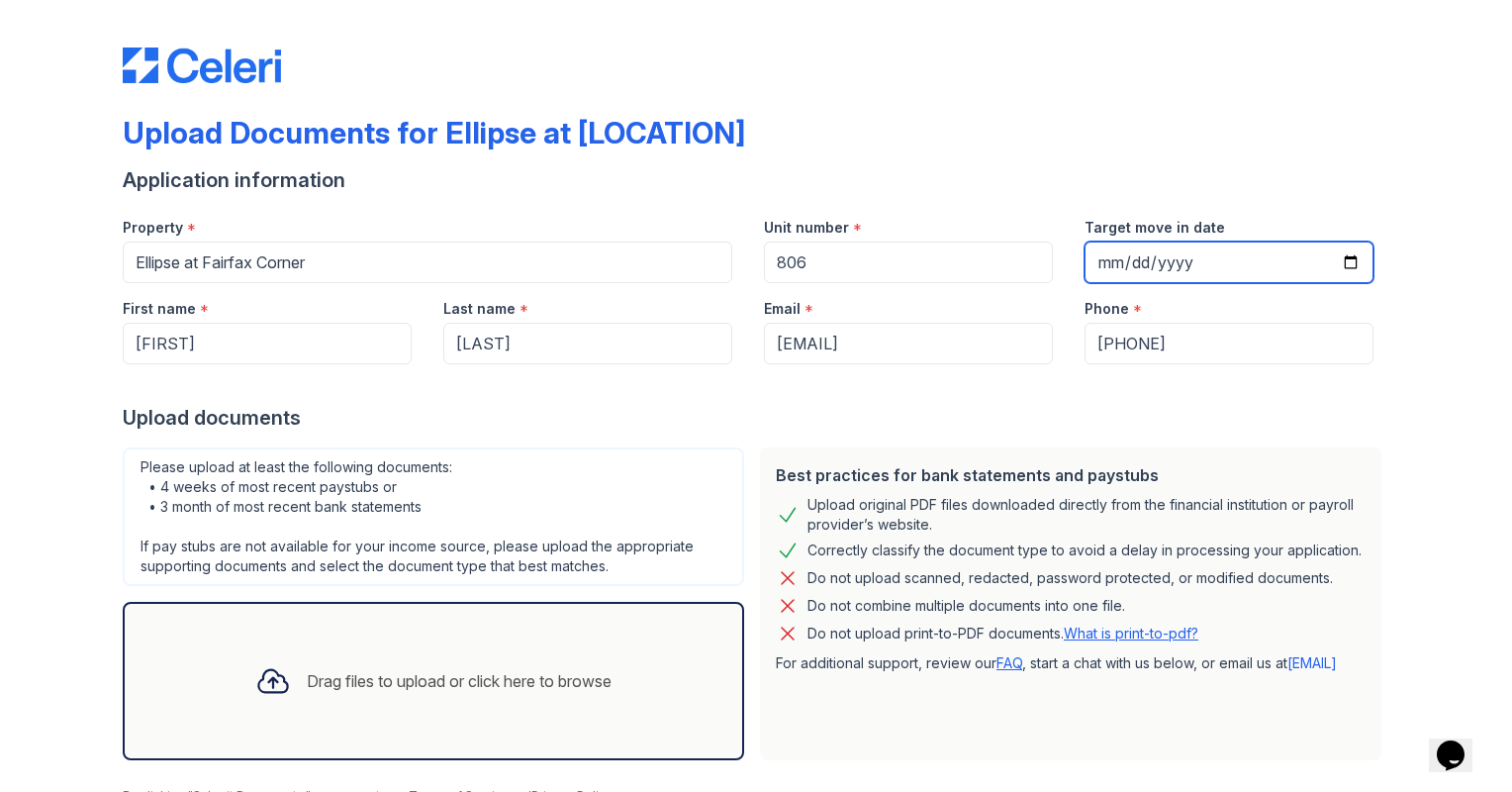 type on "192025-08-02" 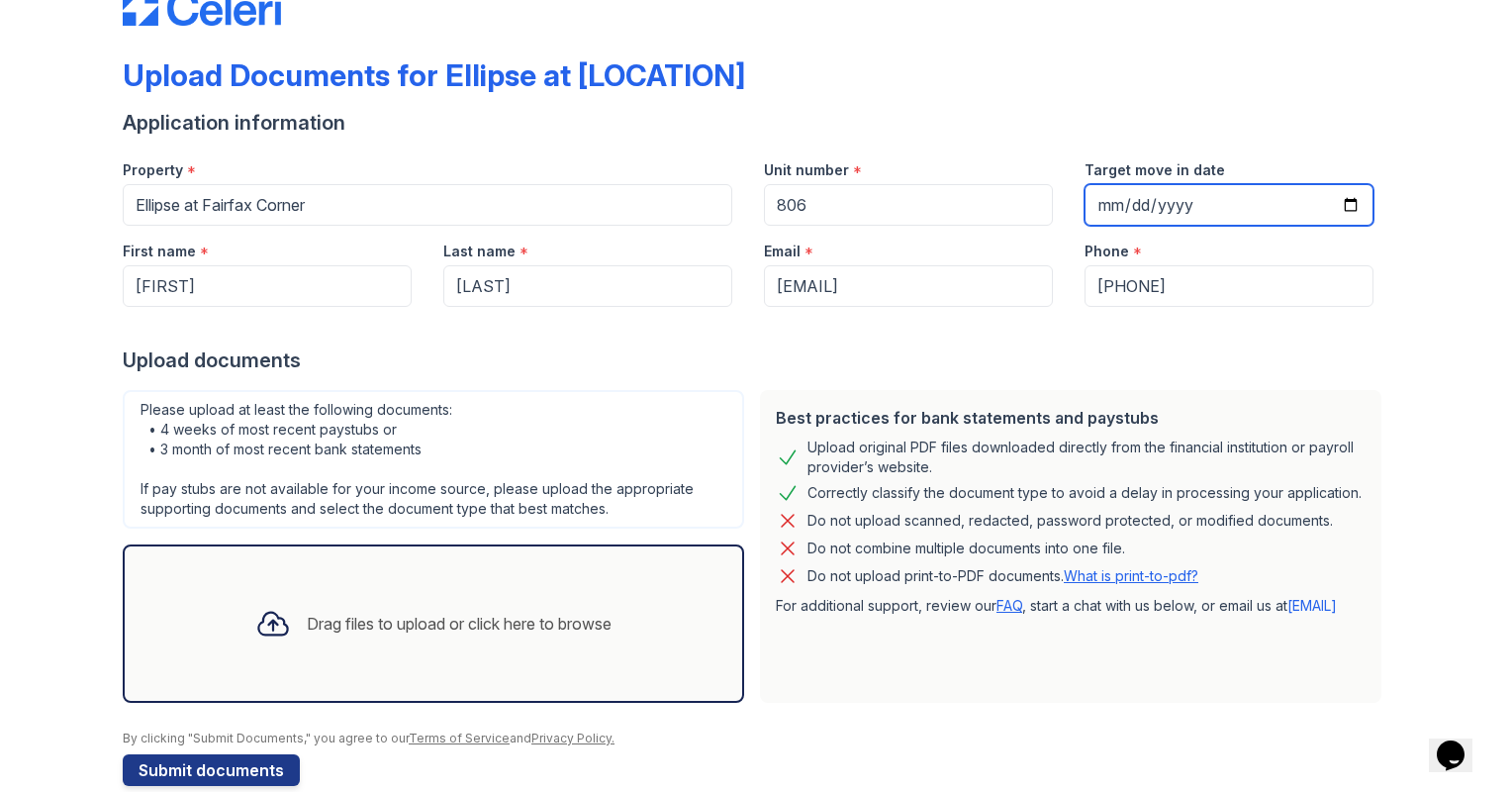 scroll, scrollTop: 89, scrollLeft: 0, axis: vertical 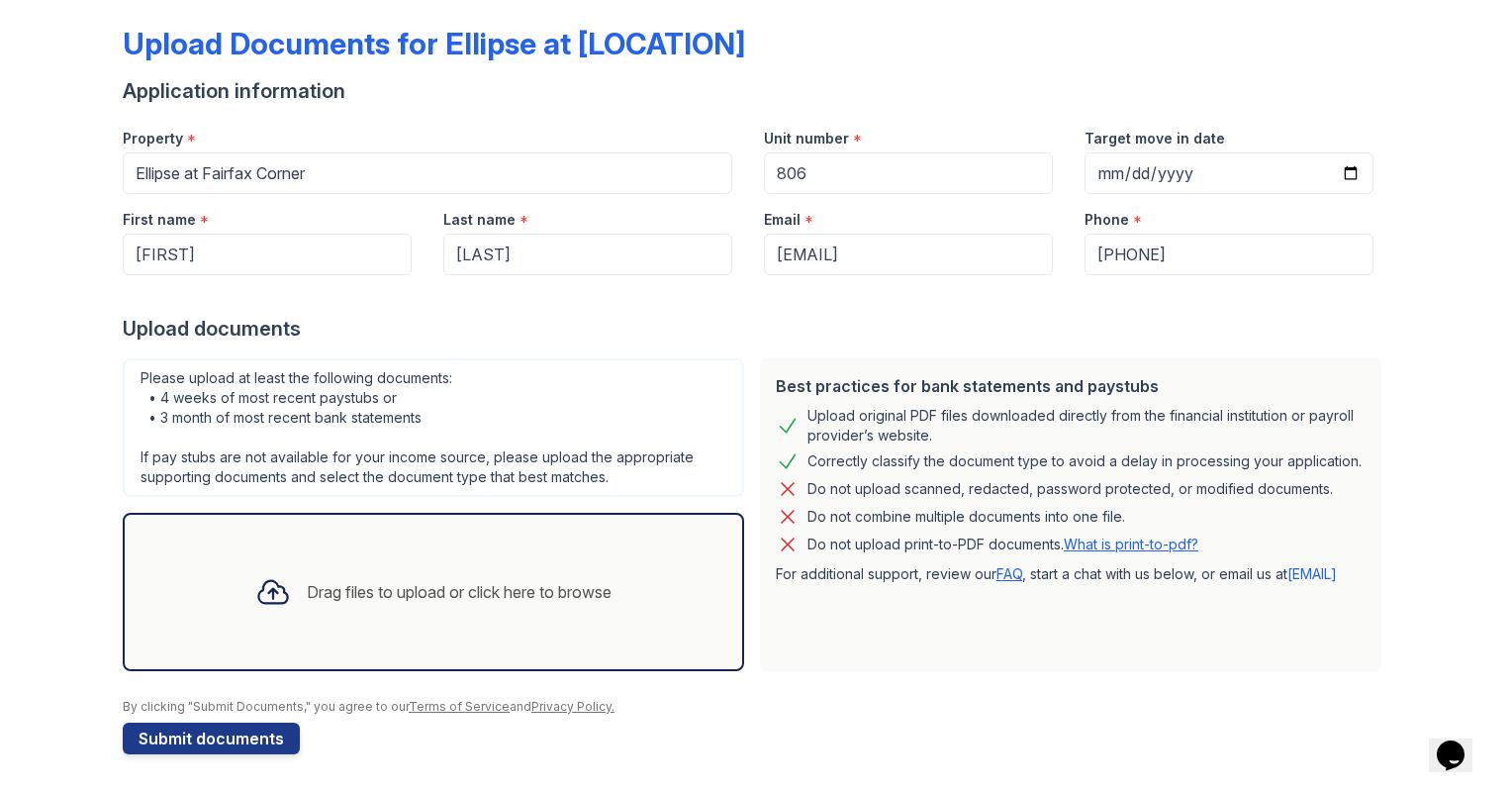 click on "Drag files to upload or click here to browse" at bounding box center [459, 592] 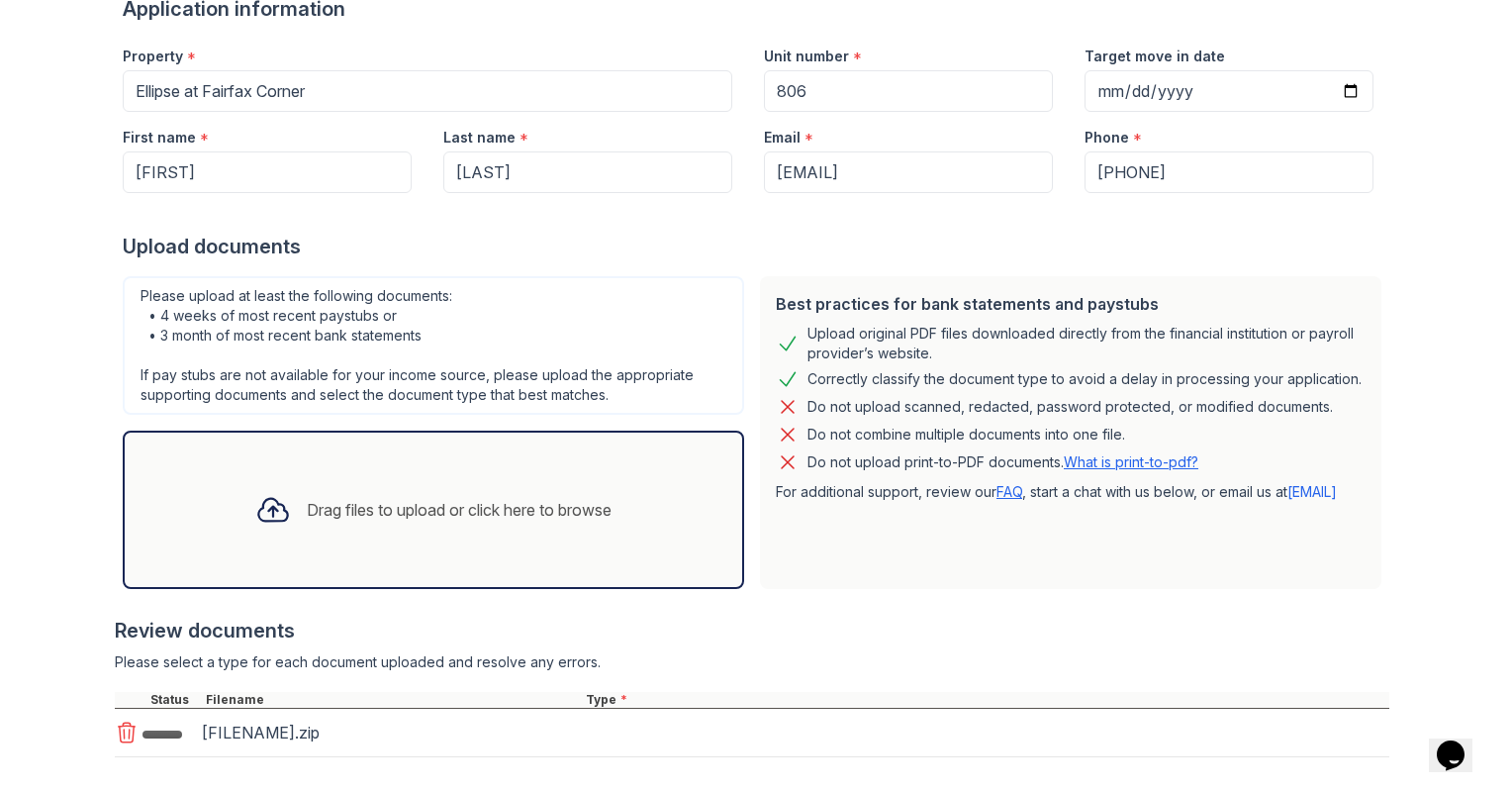 scroll, scrollTop: 269, scrollLeft: 0, axis: vertical 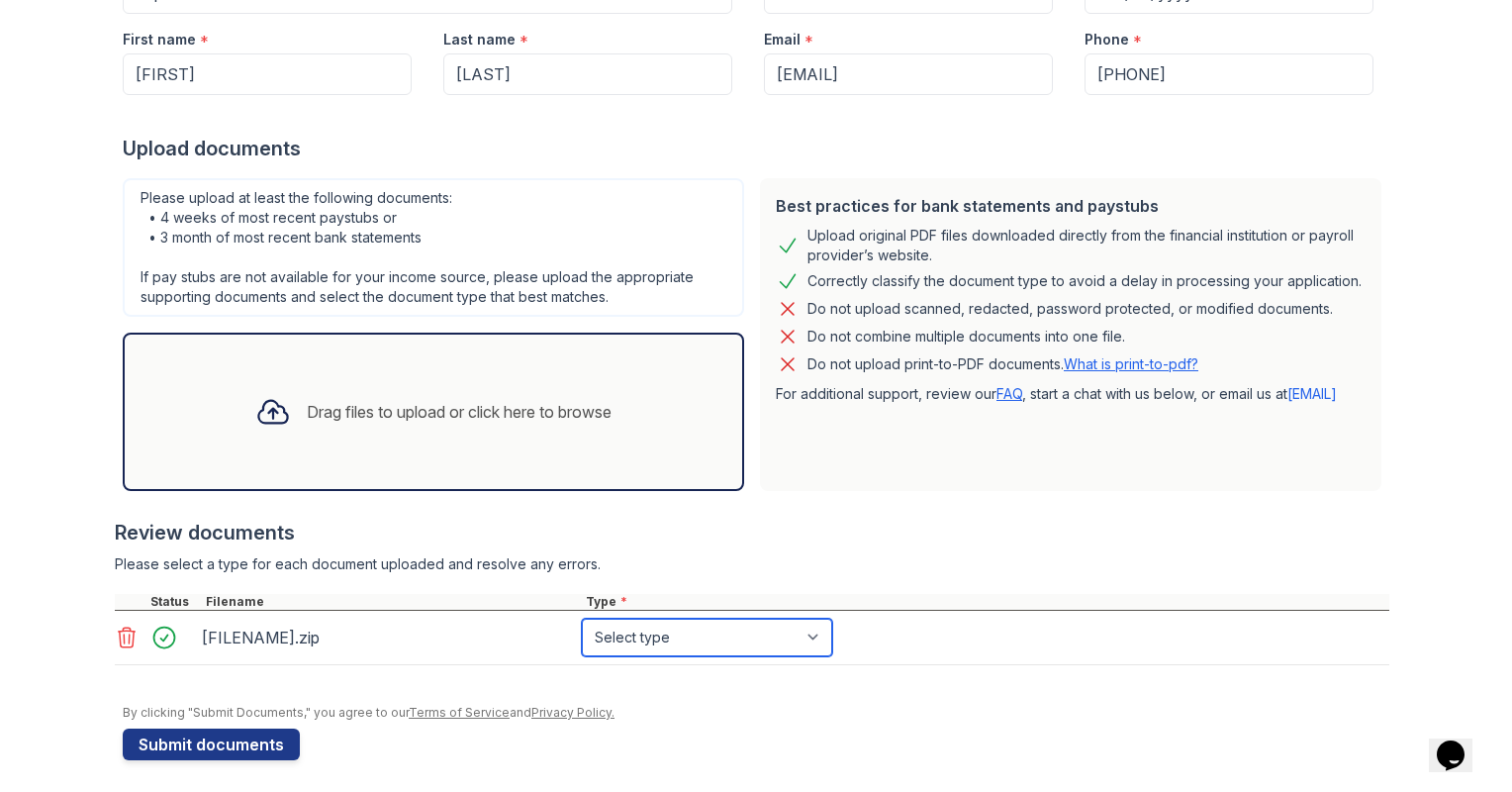 click on "Select type
Paystub
Bank Statement
Offer Letter
Tax Documents
Benefit Award Letter
Investment Account Statement
Other" at bounding box center (707, 638) 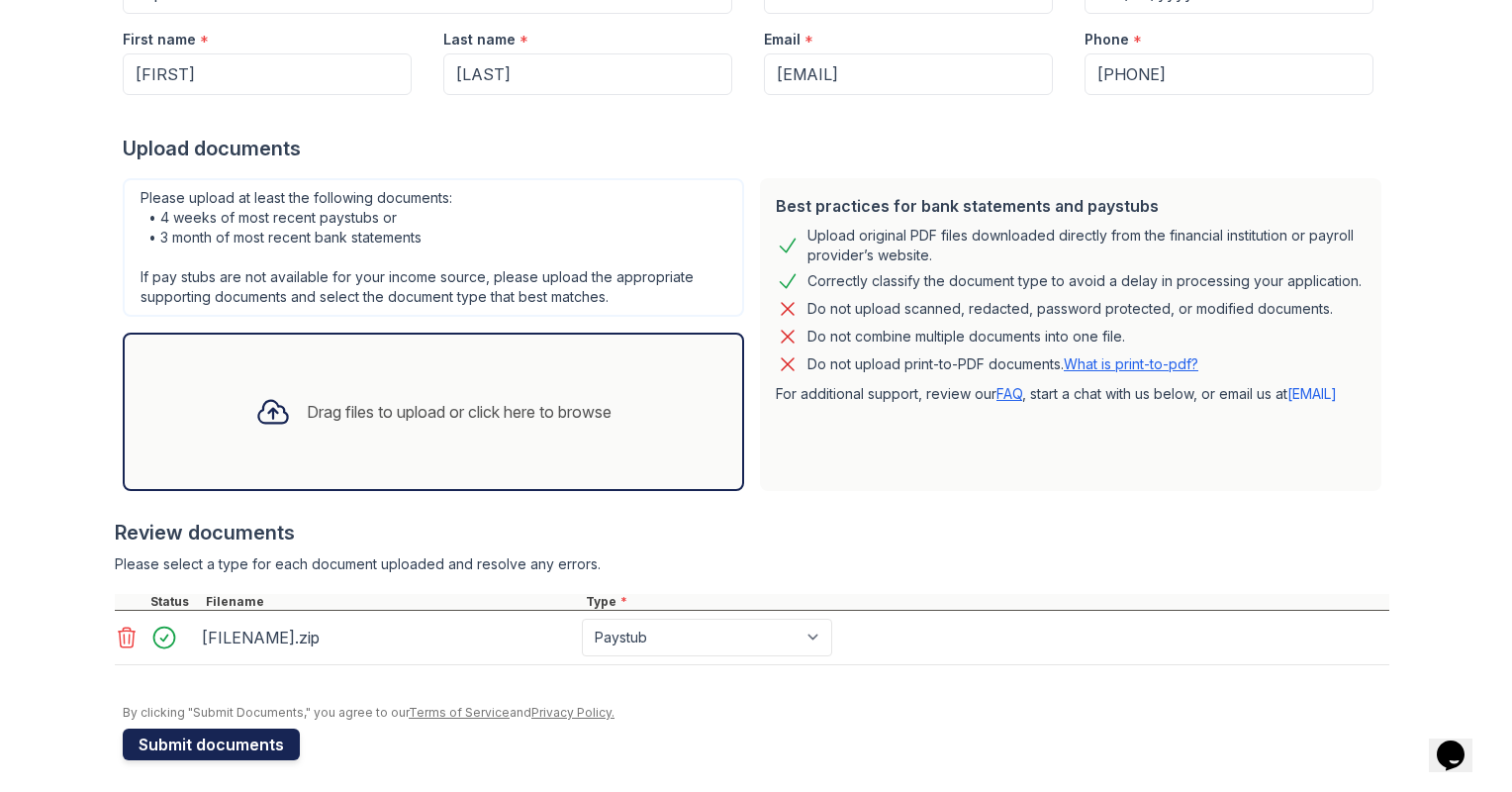 click on "Submit documents" at bounding box center [211, 744] 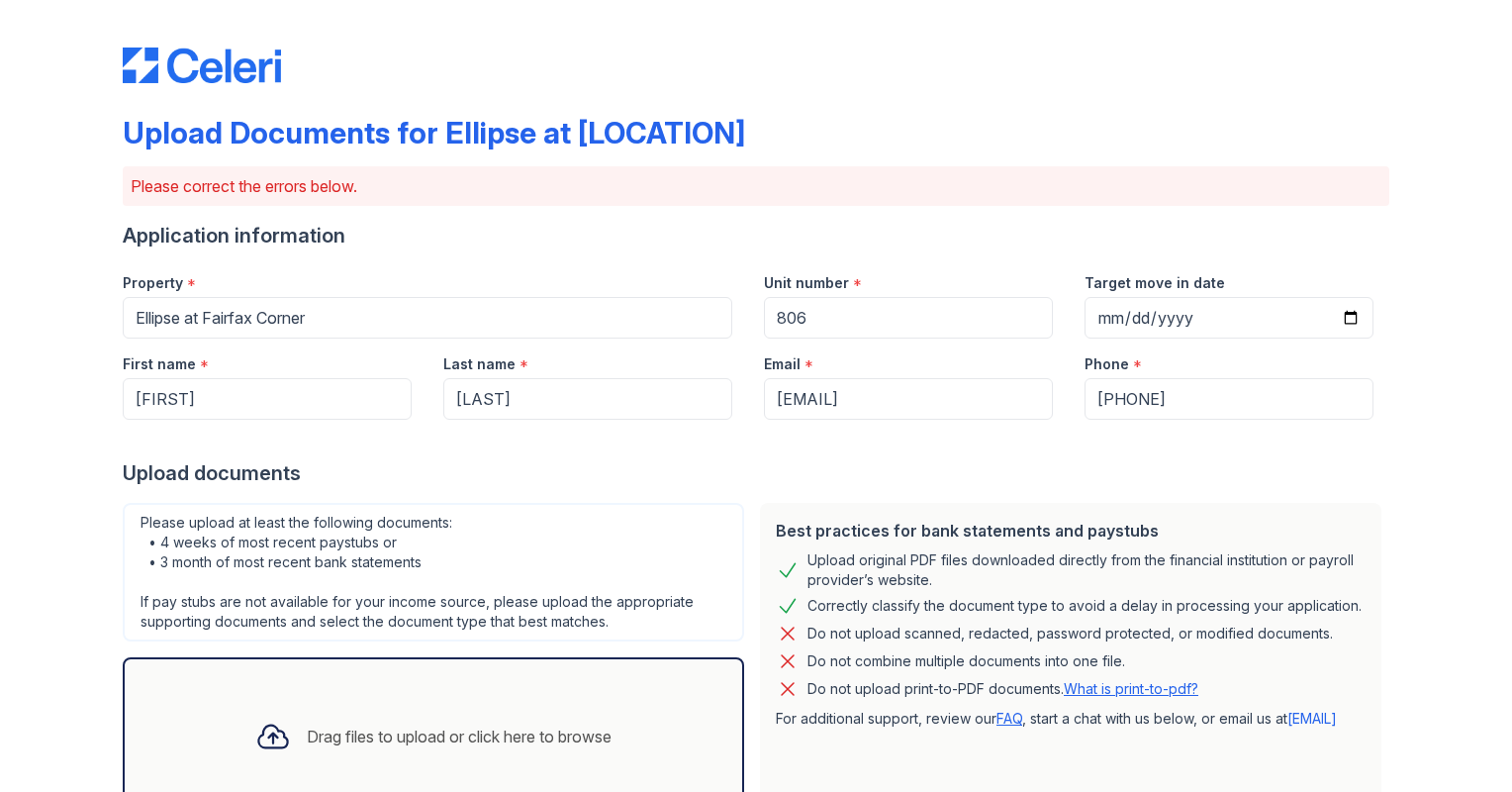 scroll, scrollTop: 393, scrollLeft: 0, axis: vertical 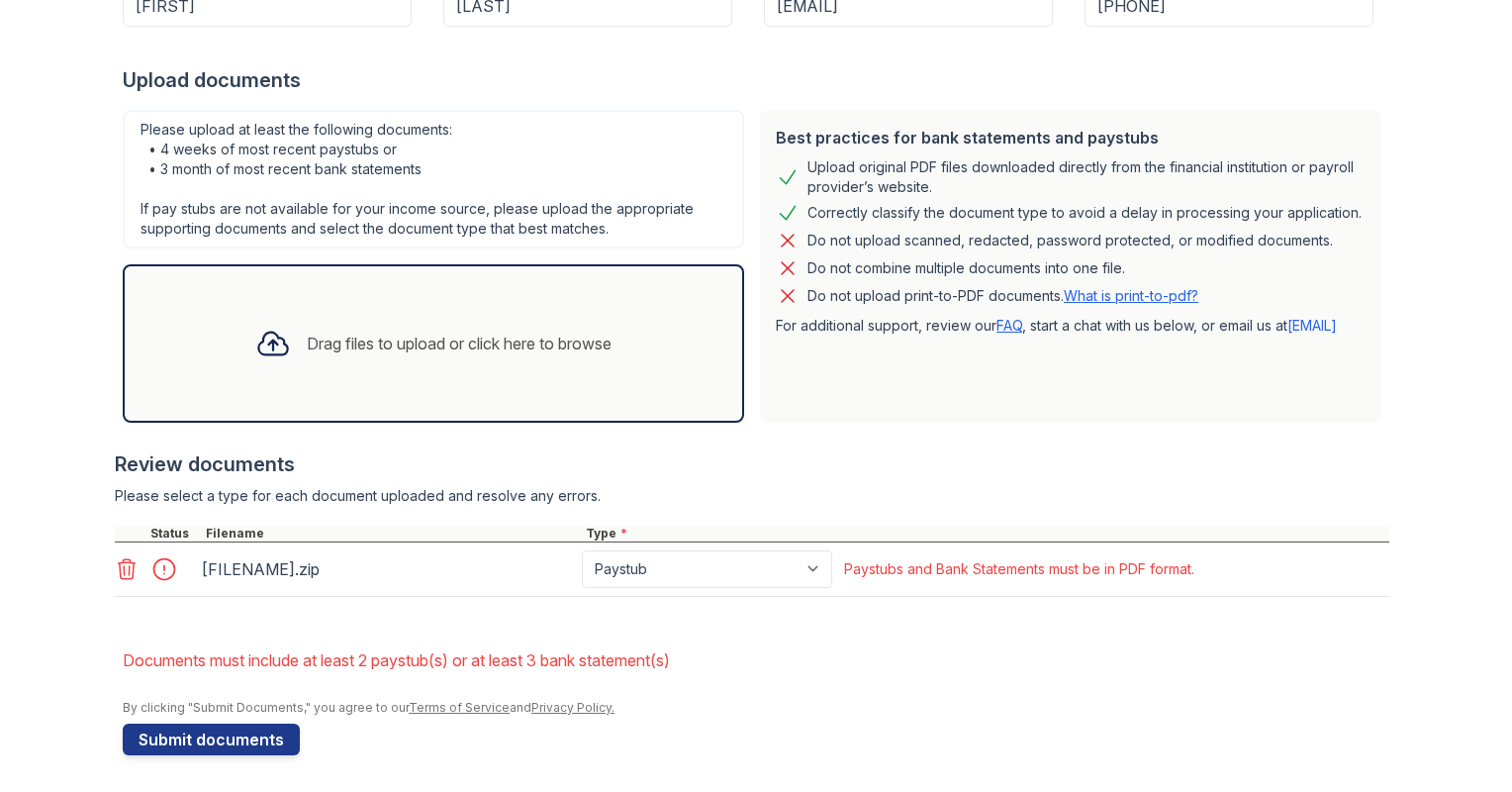 drag, startPoint x: 115, startPoint y: 566, endPoint x: 50, endPoint y: 562, distance: 65.12296 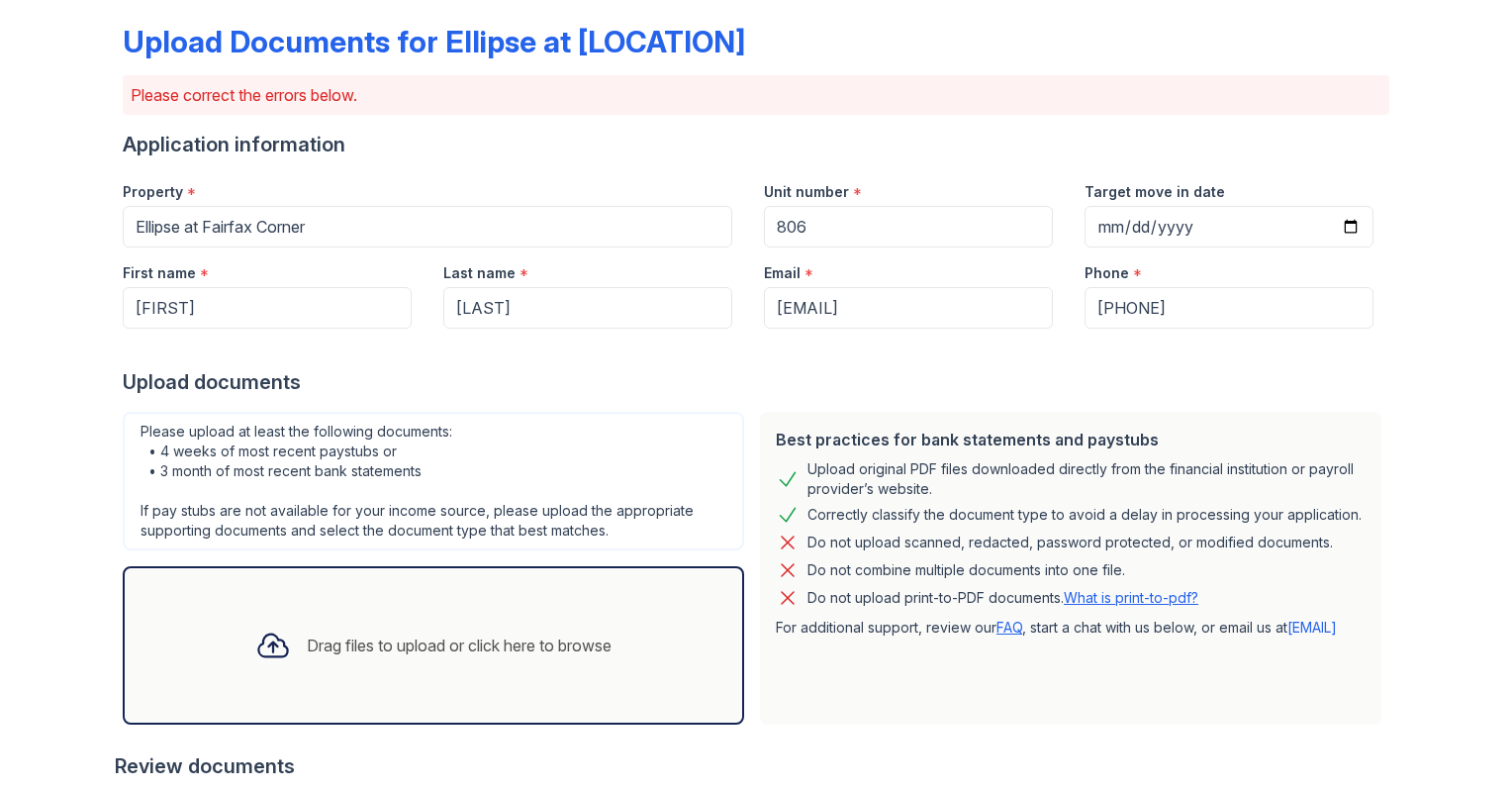 scroll, scrollTop: 0, scrollLeft: 0, axis: both 